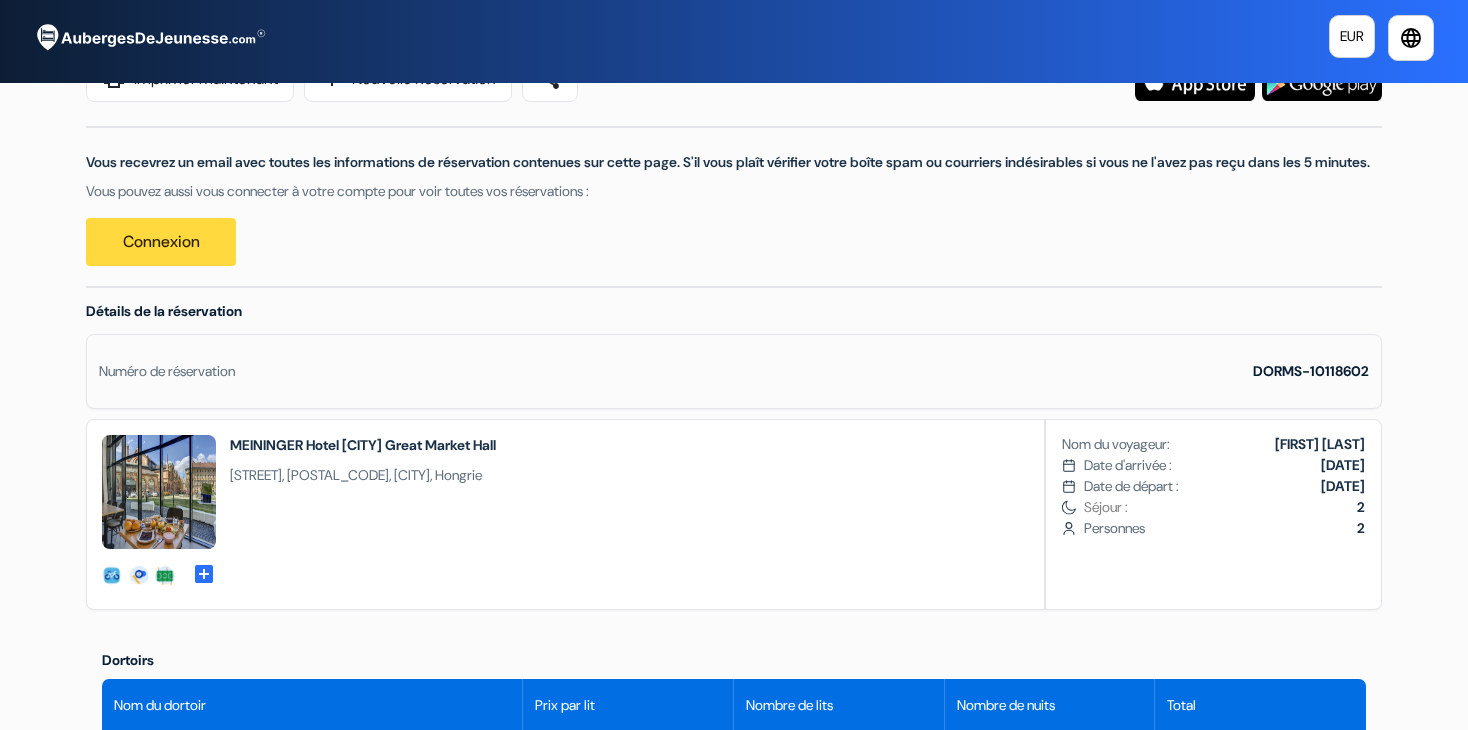 scroll, scrollTop: 330, scrollLeft: 0, axis: vertical 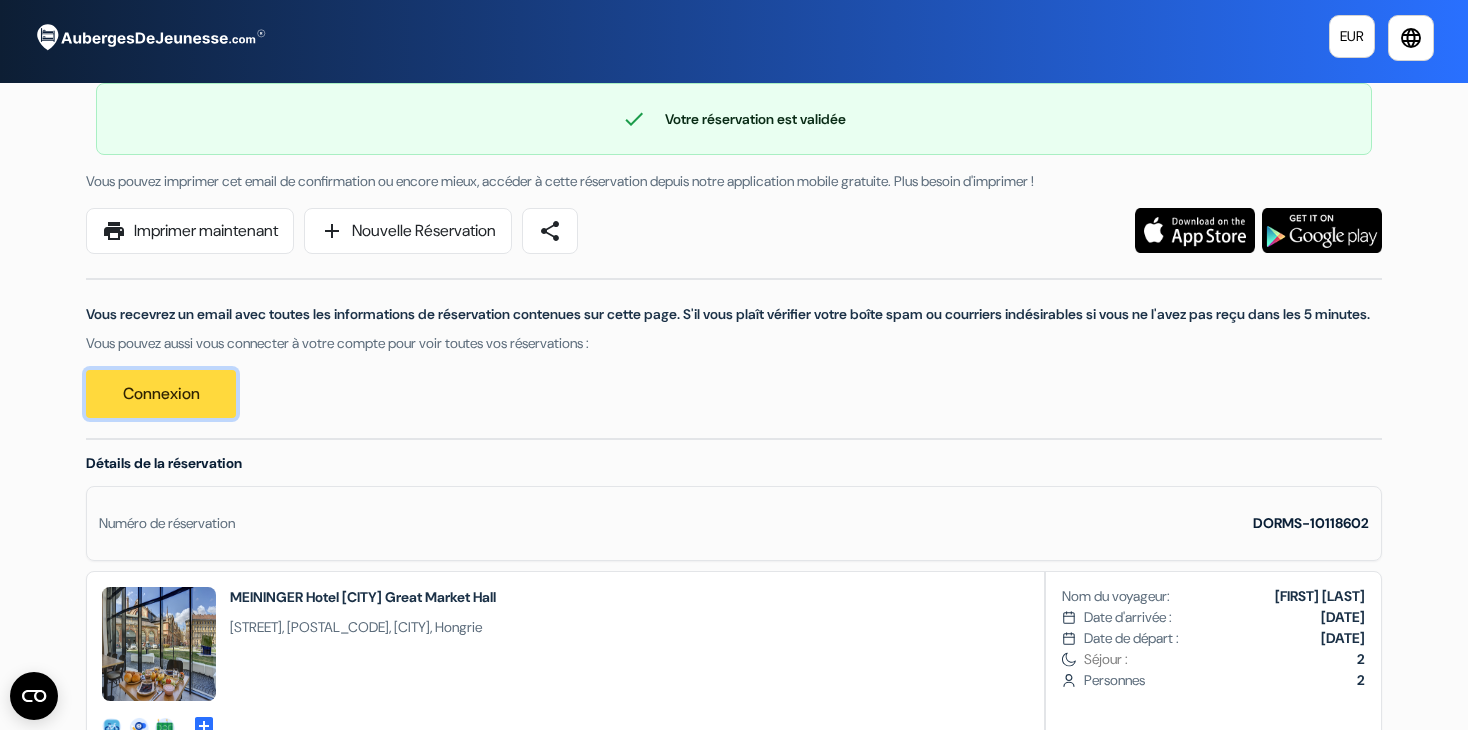 click on "Connexion" at bounding box center [161, 394] 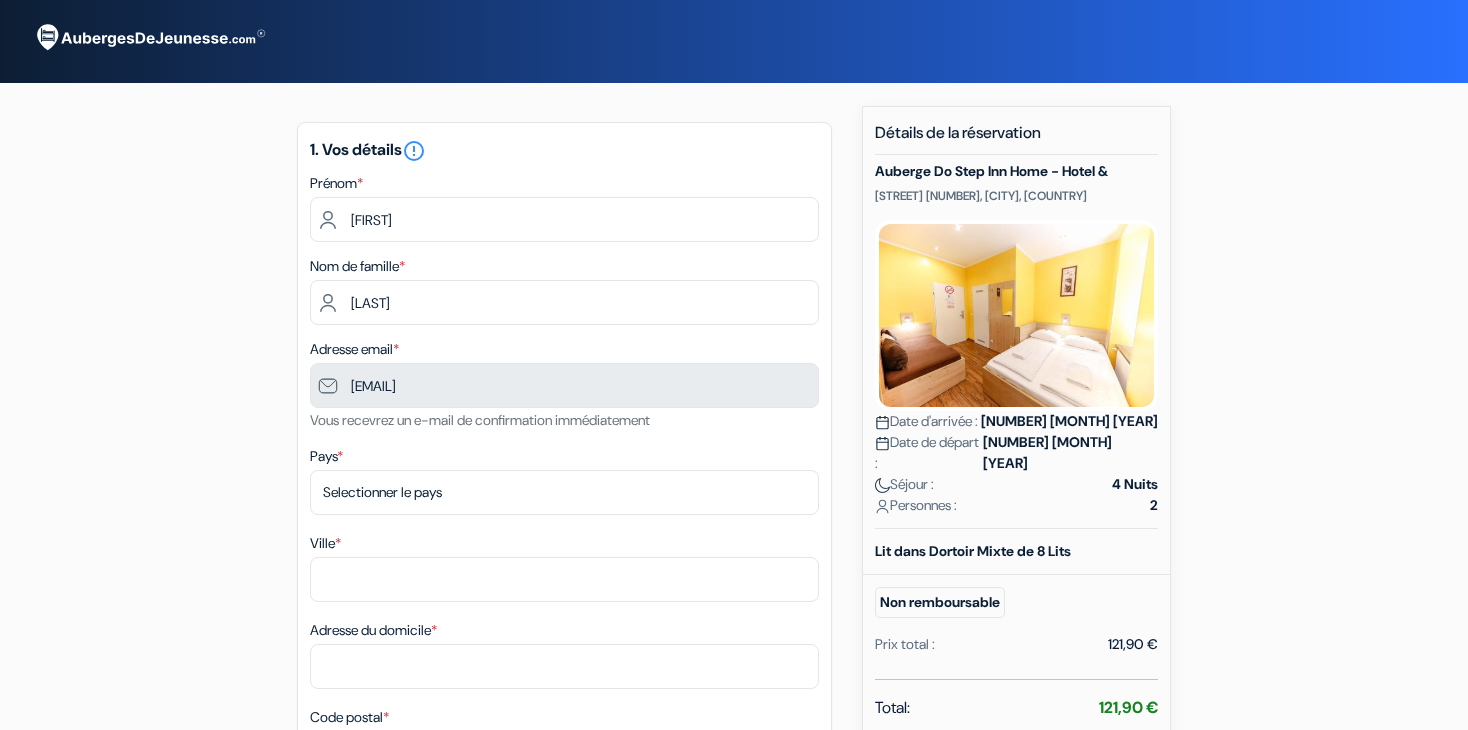 scroll, scrollTop: 218, scrollLeft: 0, axis: vertical 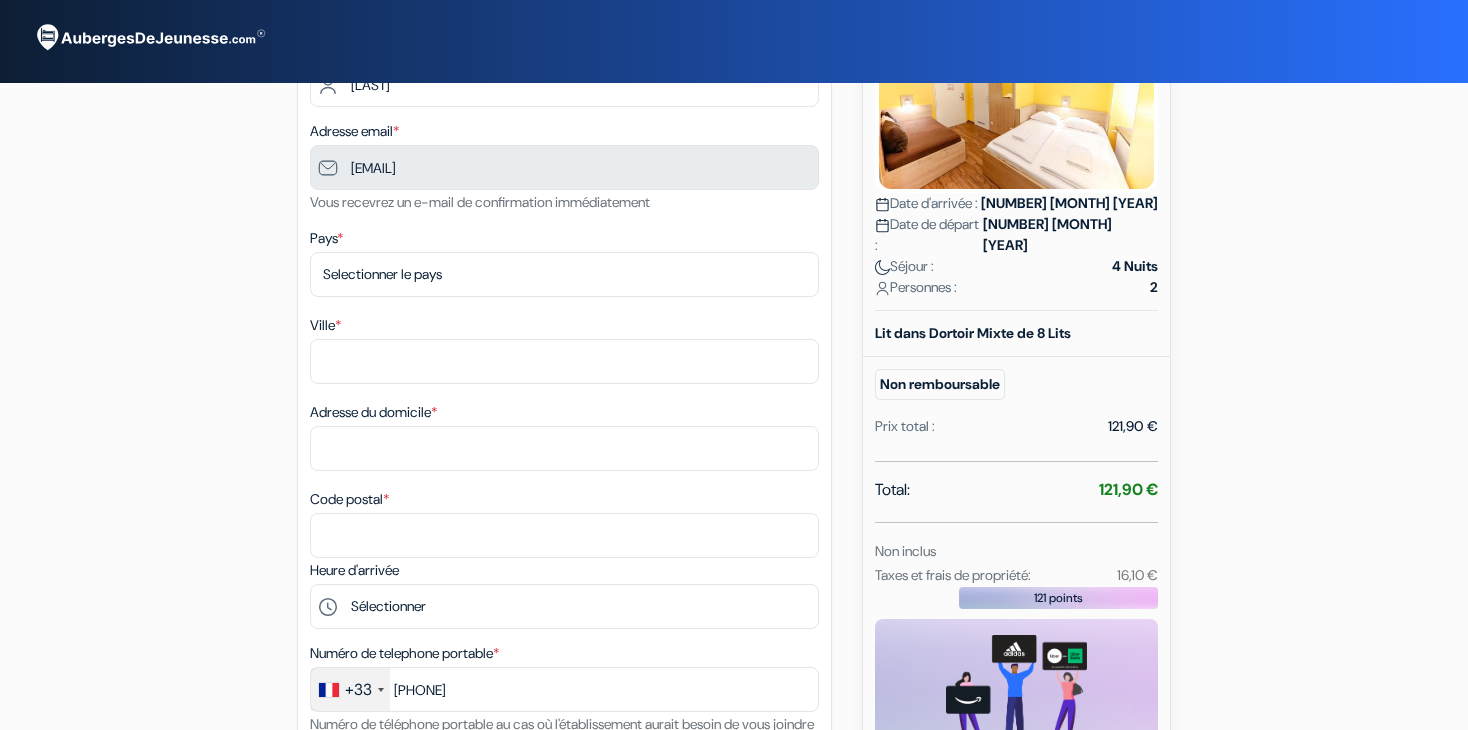 type on "[PHONE]" 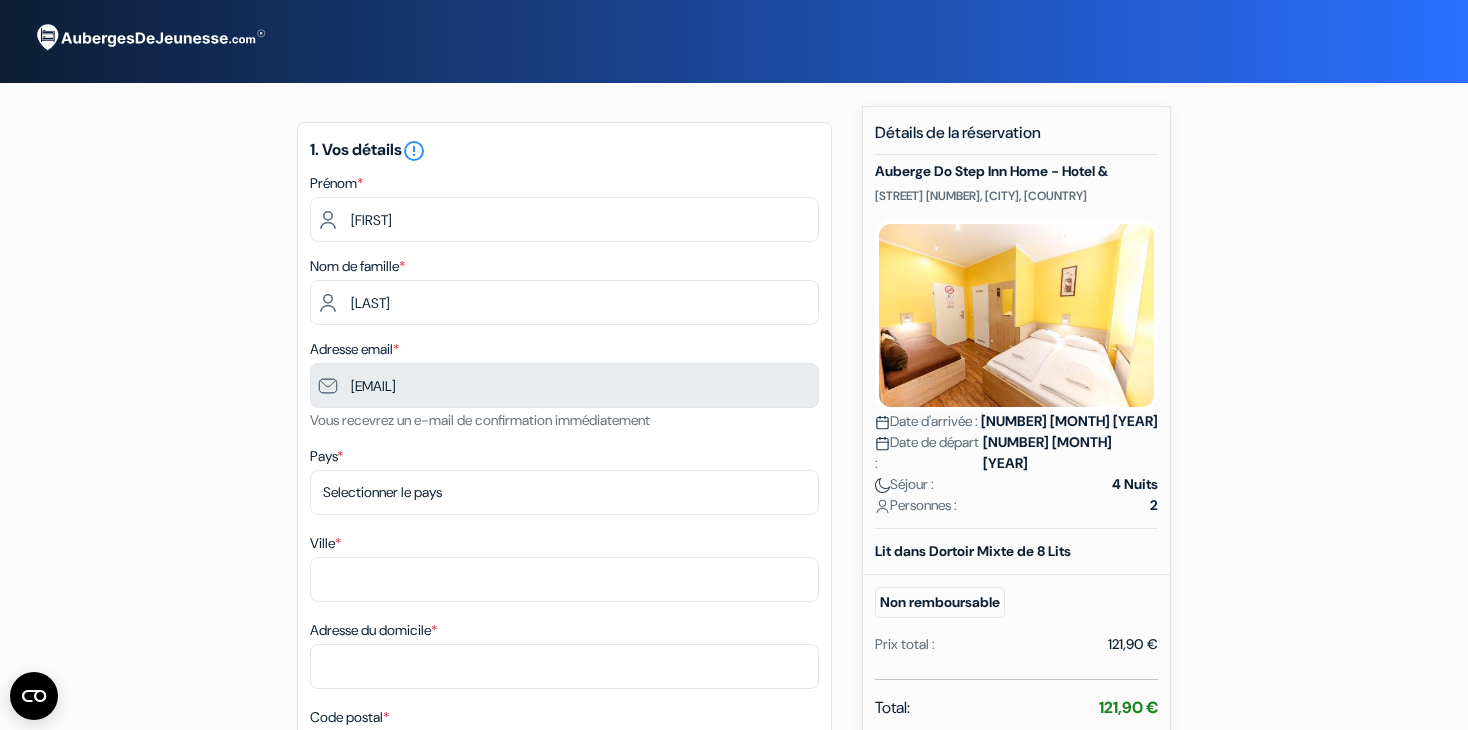 scroll, scrollTop: 311, scrollLeft: 0, axis: vertical 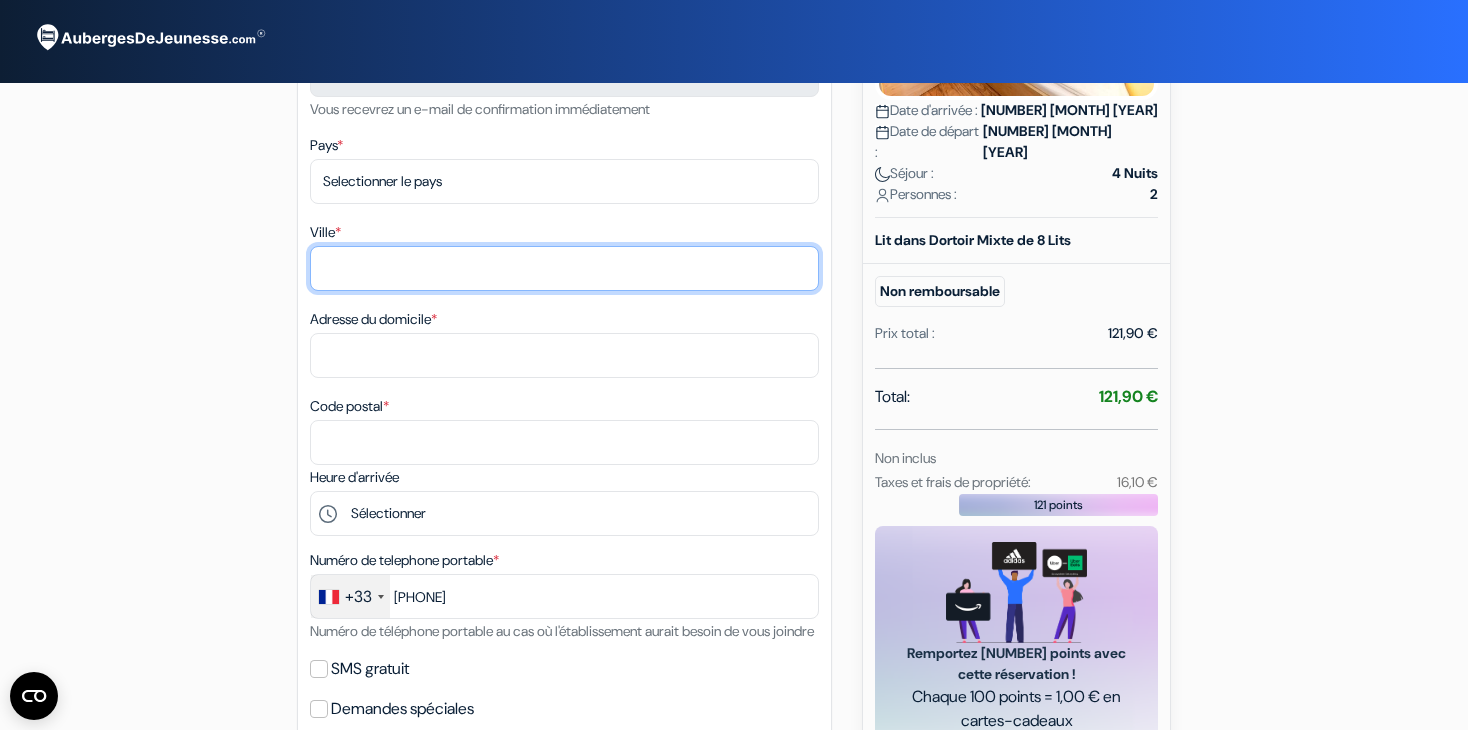 click on "Ville  *" at bounding box center (564, 268) 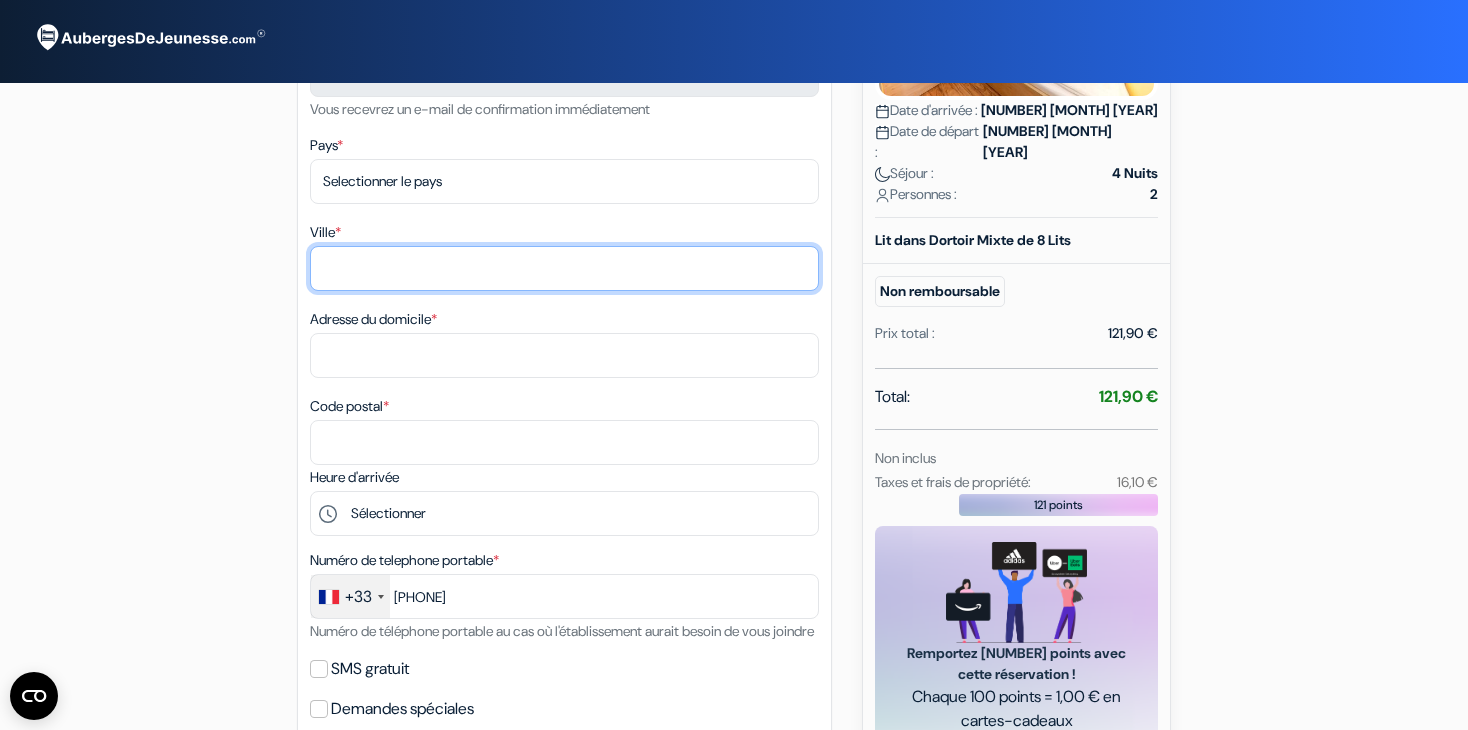 type on "[CITY]" 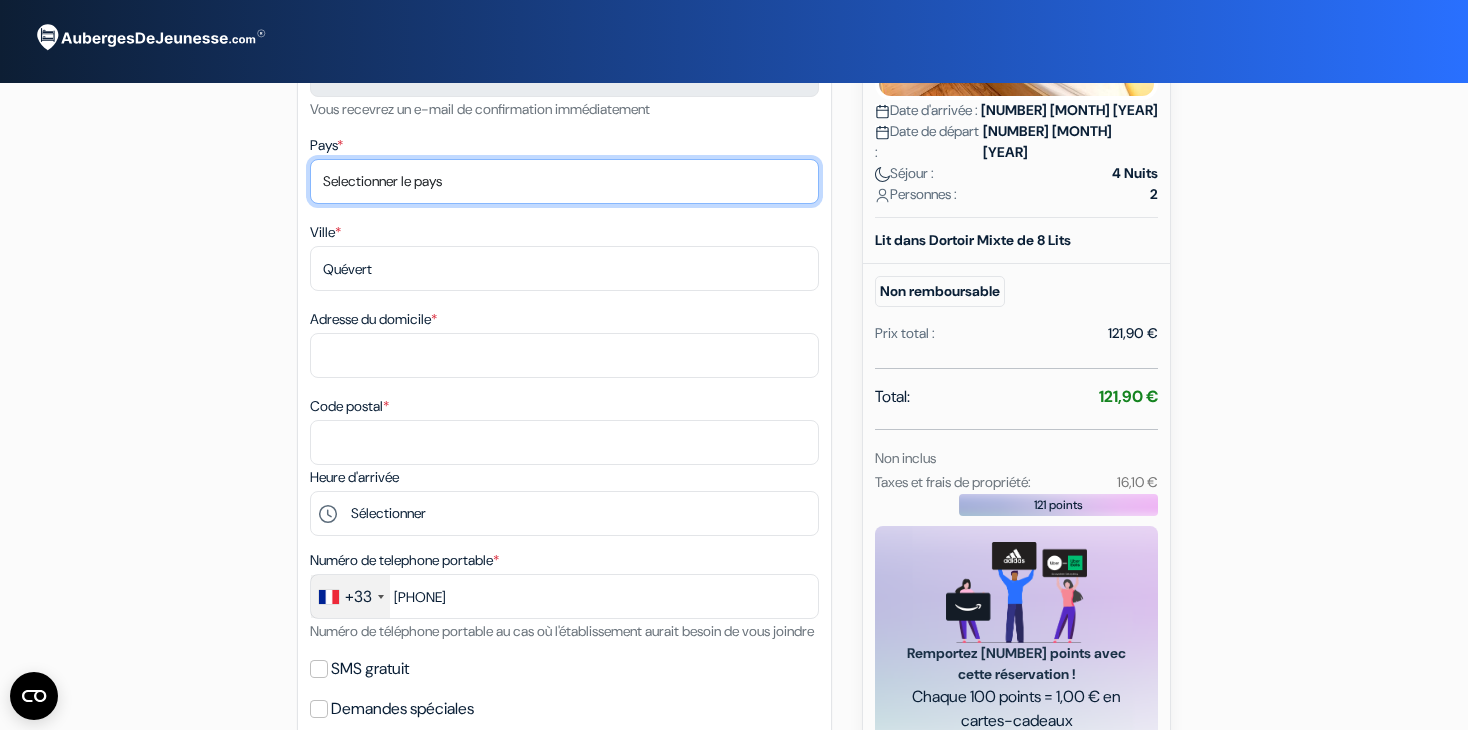 select on "fr" 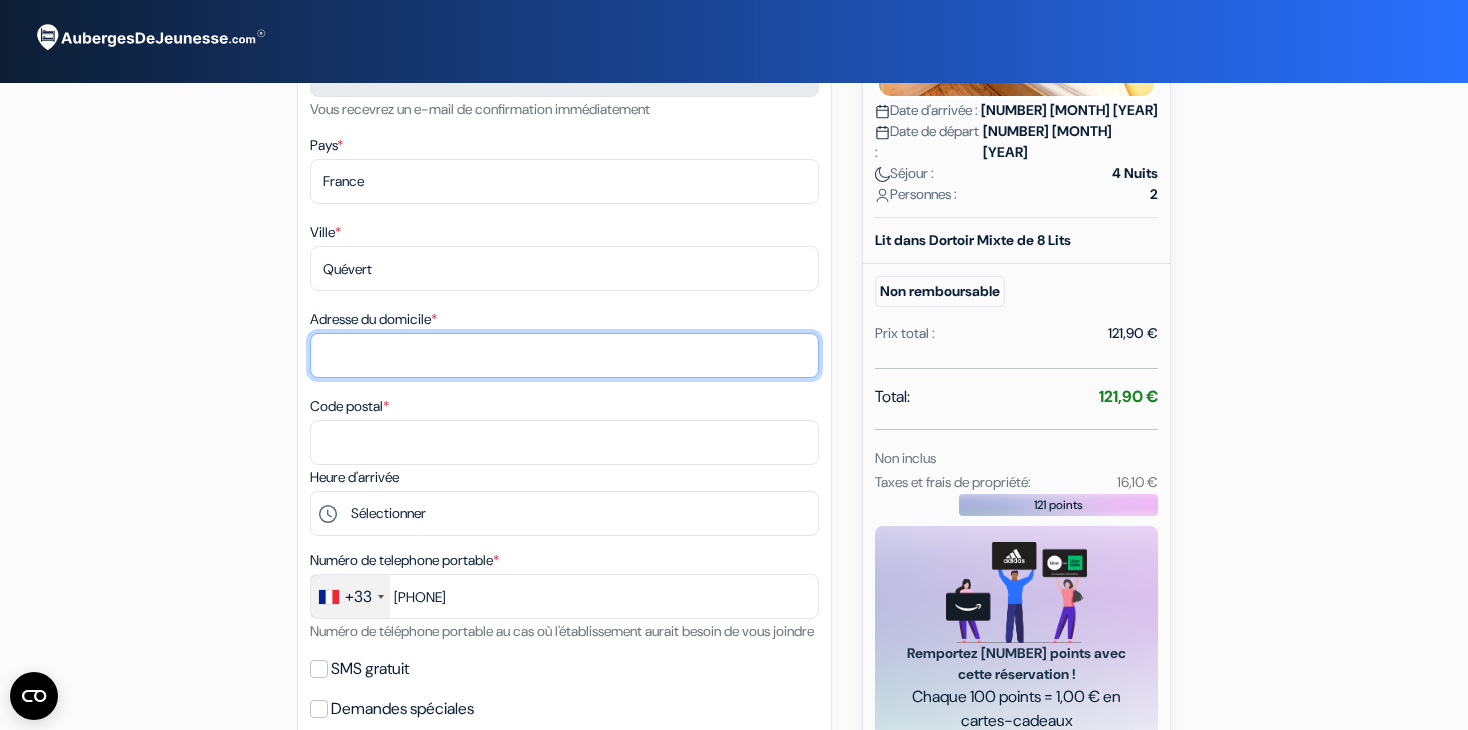 type on "[NUMBER] [STREET], [CITY], [COUNTRY]" 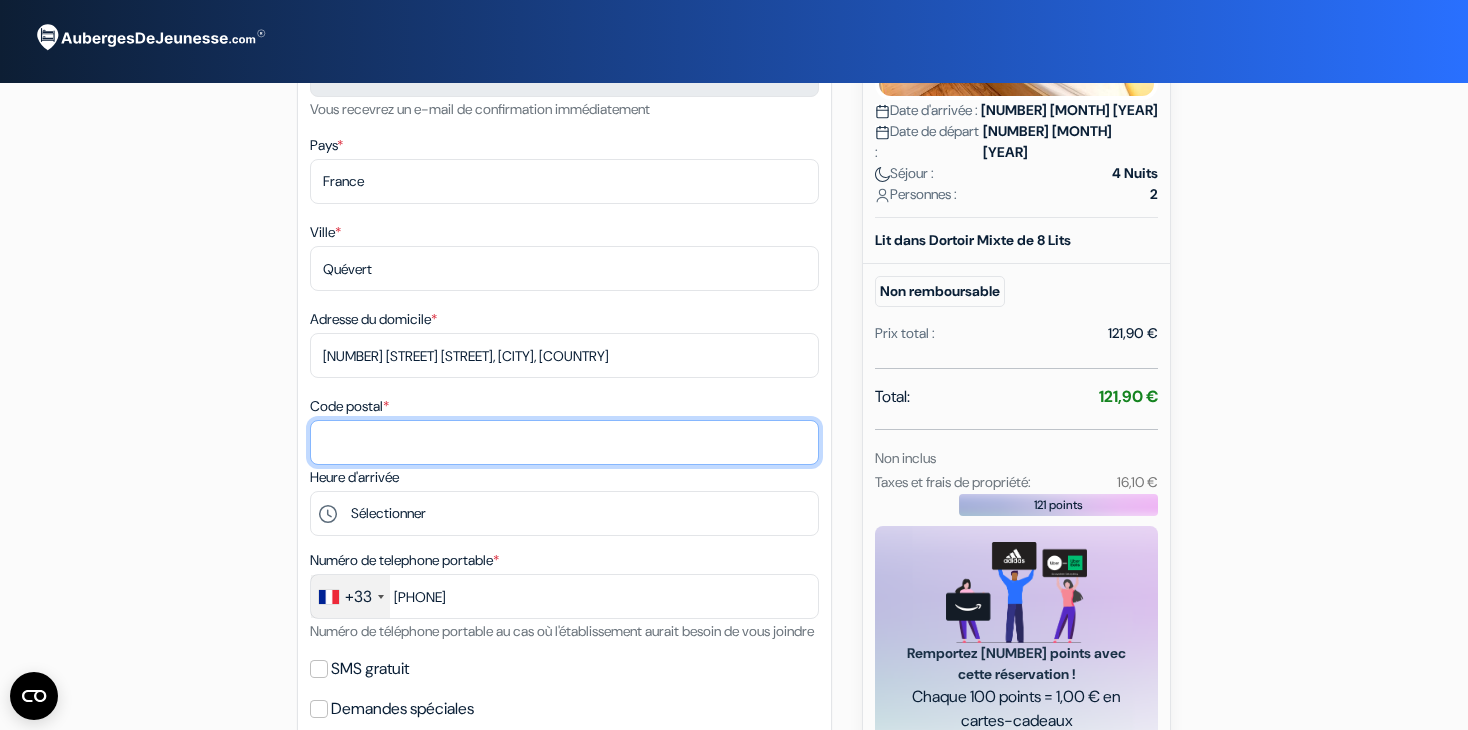 type on "[POSTAL_CODE]" 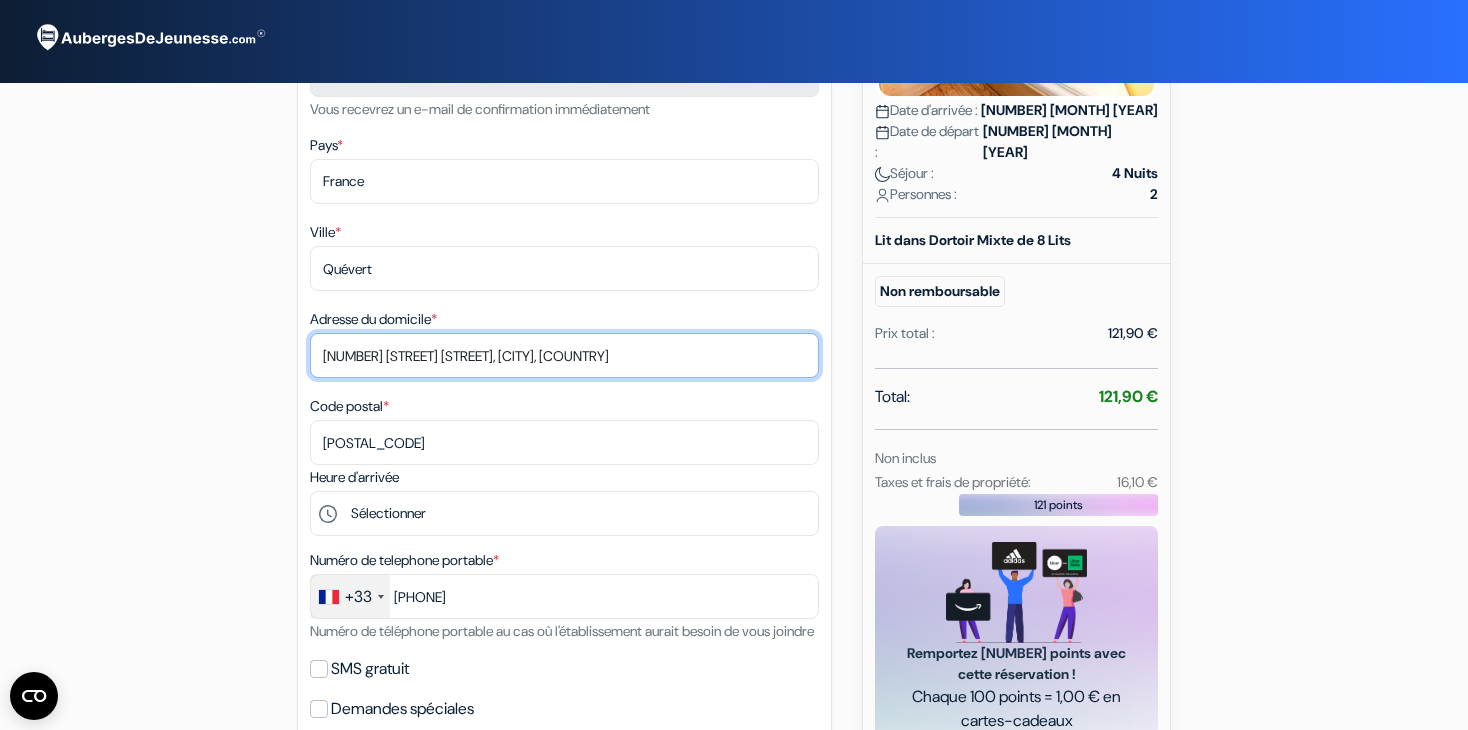 click on "[NUMBER] [STREET], [CITY], [COUNTRY]" at bounding box center (564, 355) 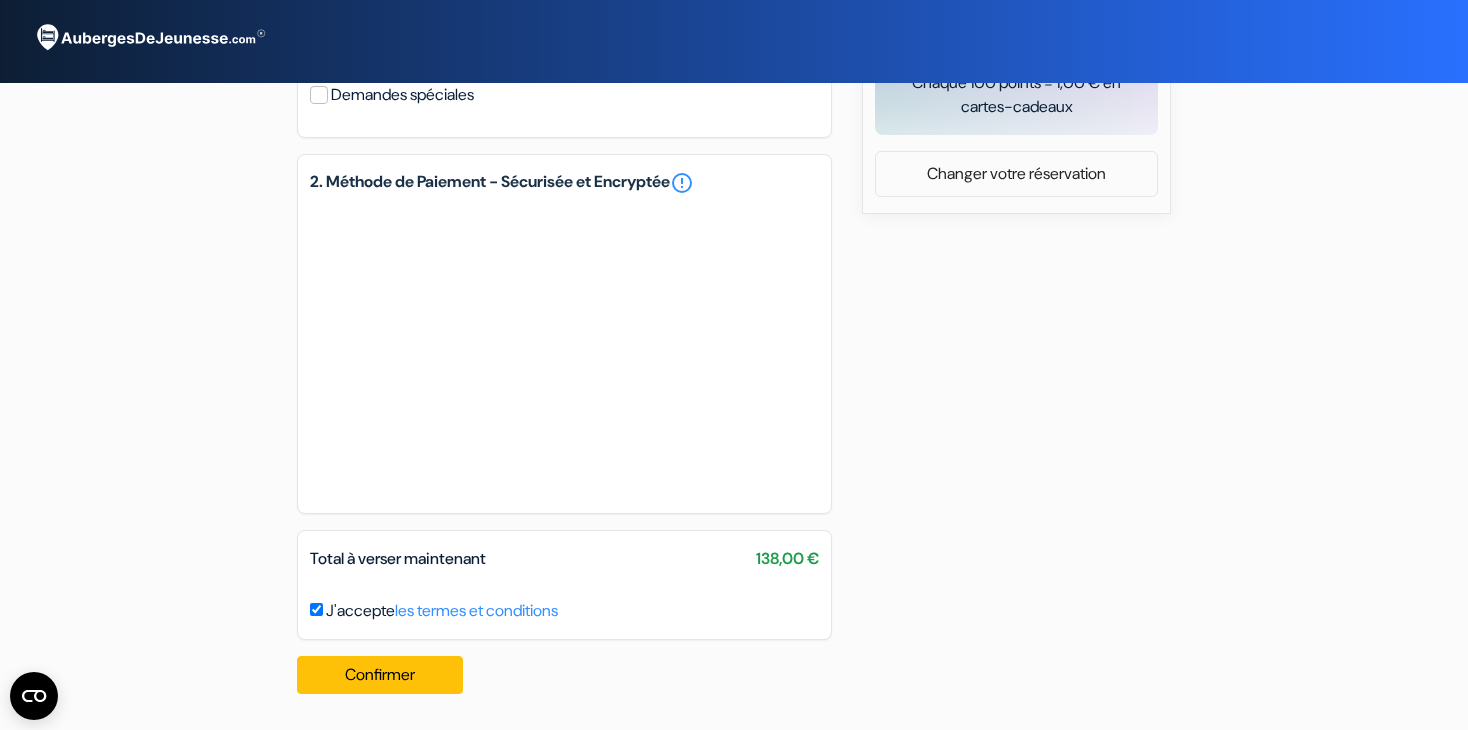 scroll, scrollTop: 944, scrollLeft: 0, axis: vertical 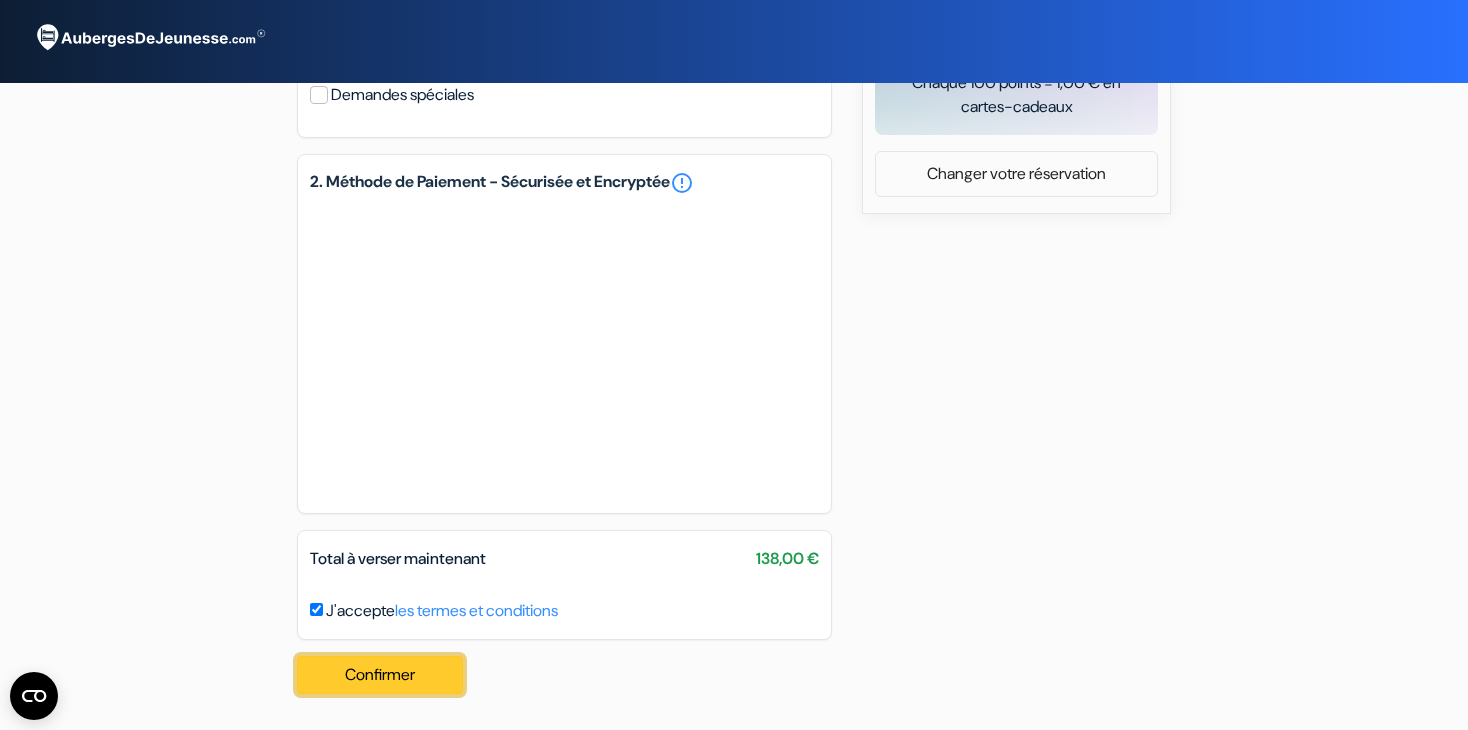 click on "Confirmer
Loading..." at bounding box center (380, 675) 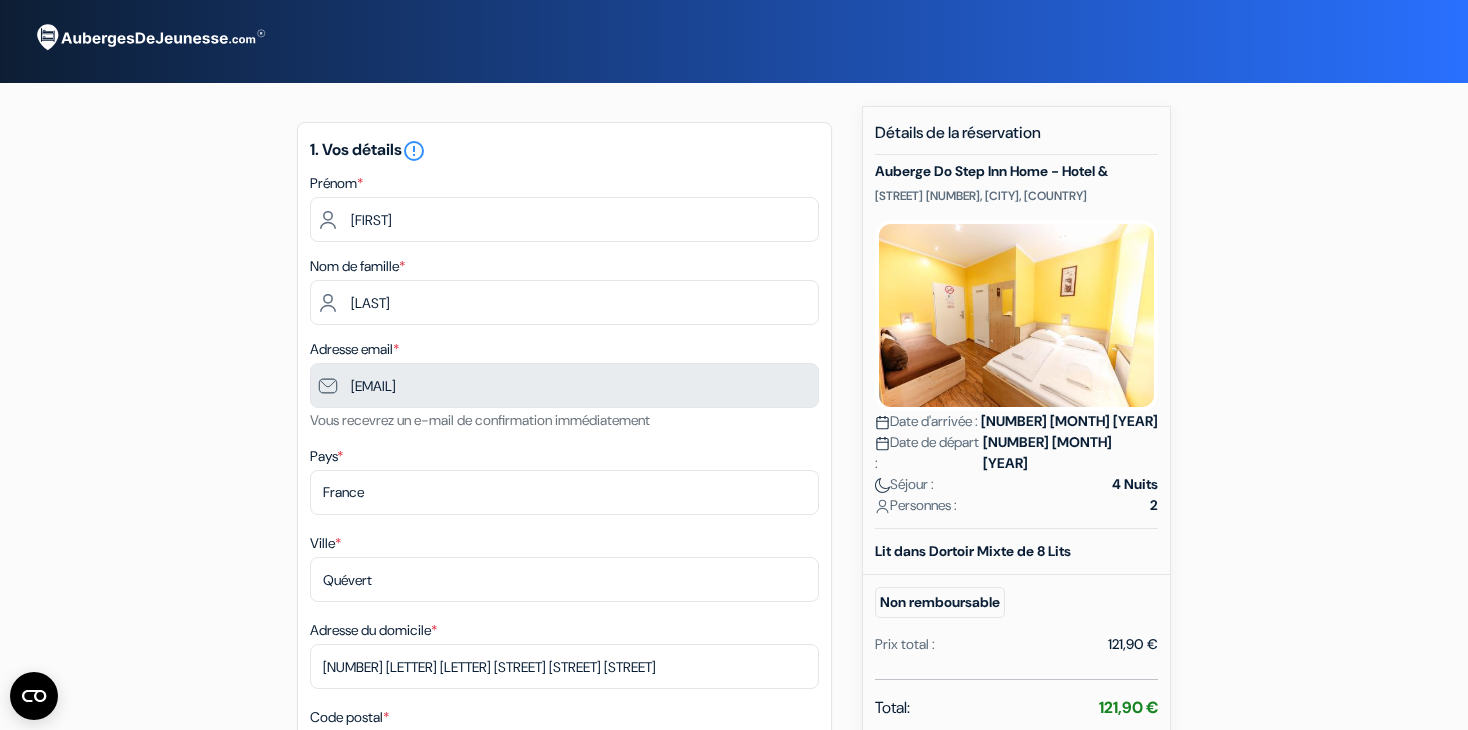 scroll, scrollTop: 0, scrollLeft: 0, axis: both 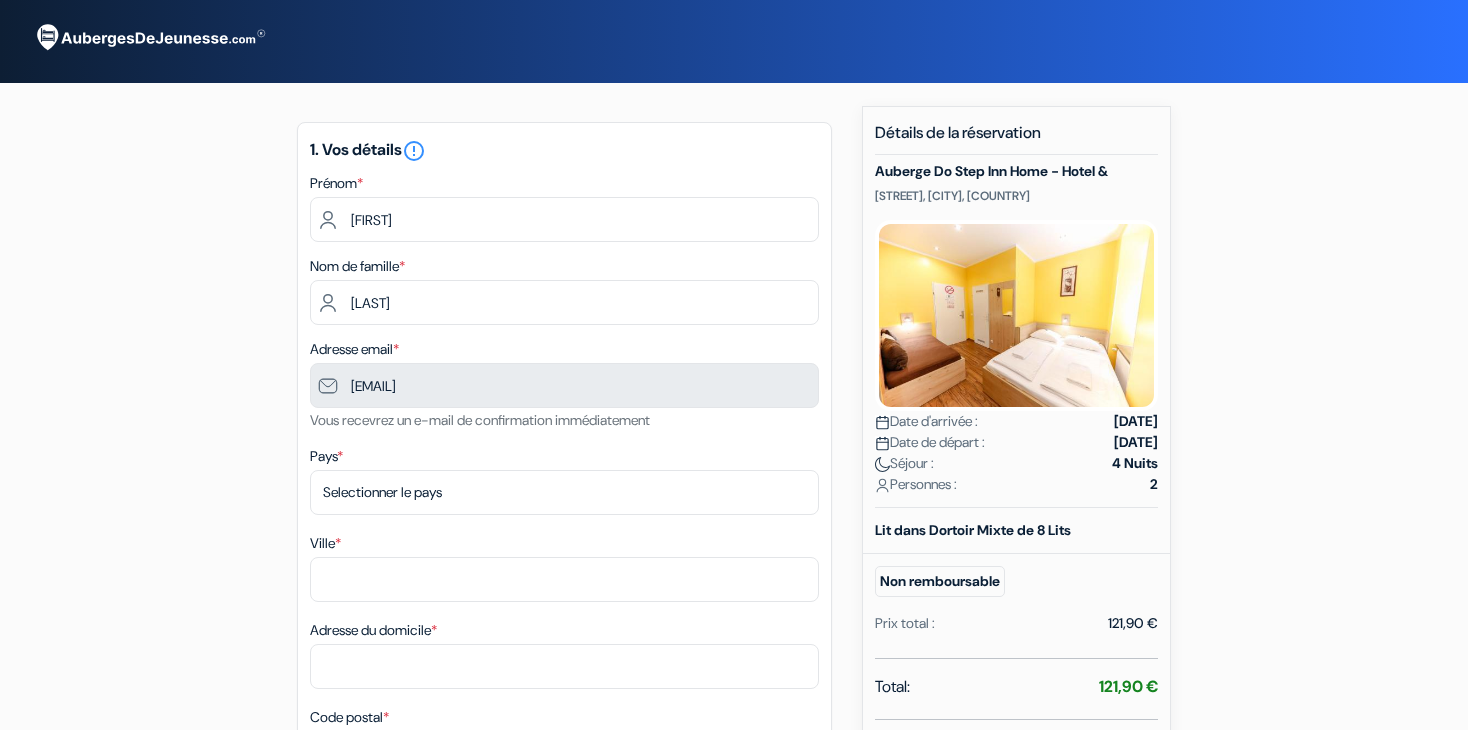 type on "[PHONE]" 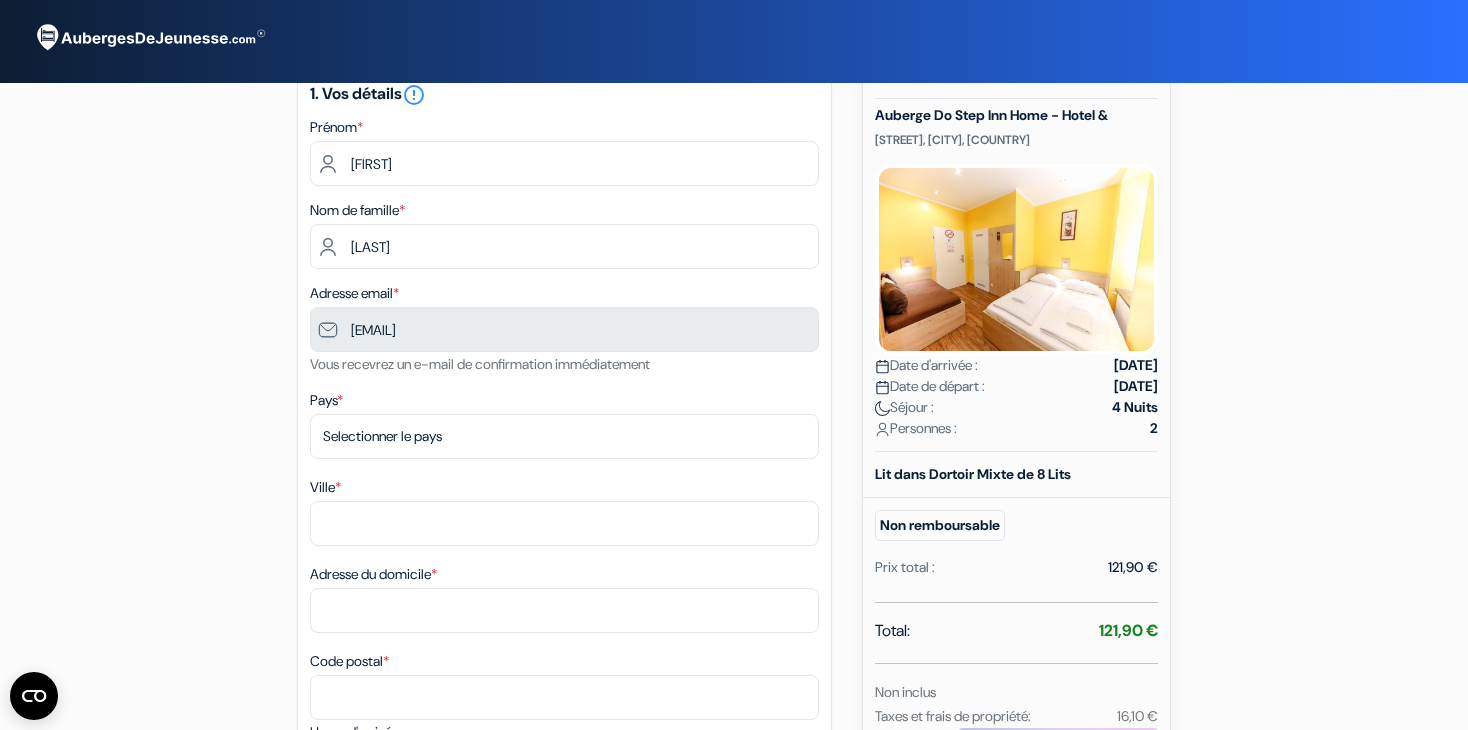 scroll, scrollTop: 68, scrollLeft: 0, axis: vertical 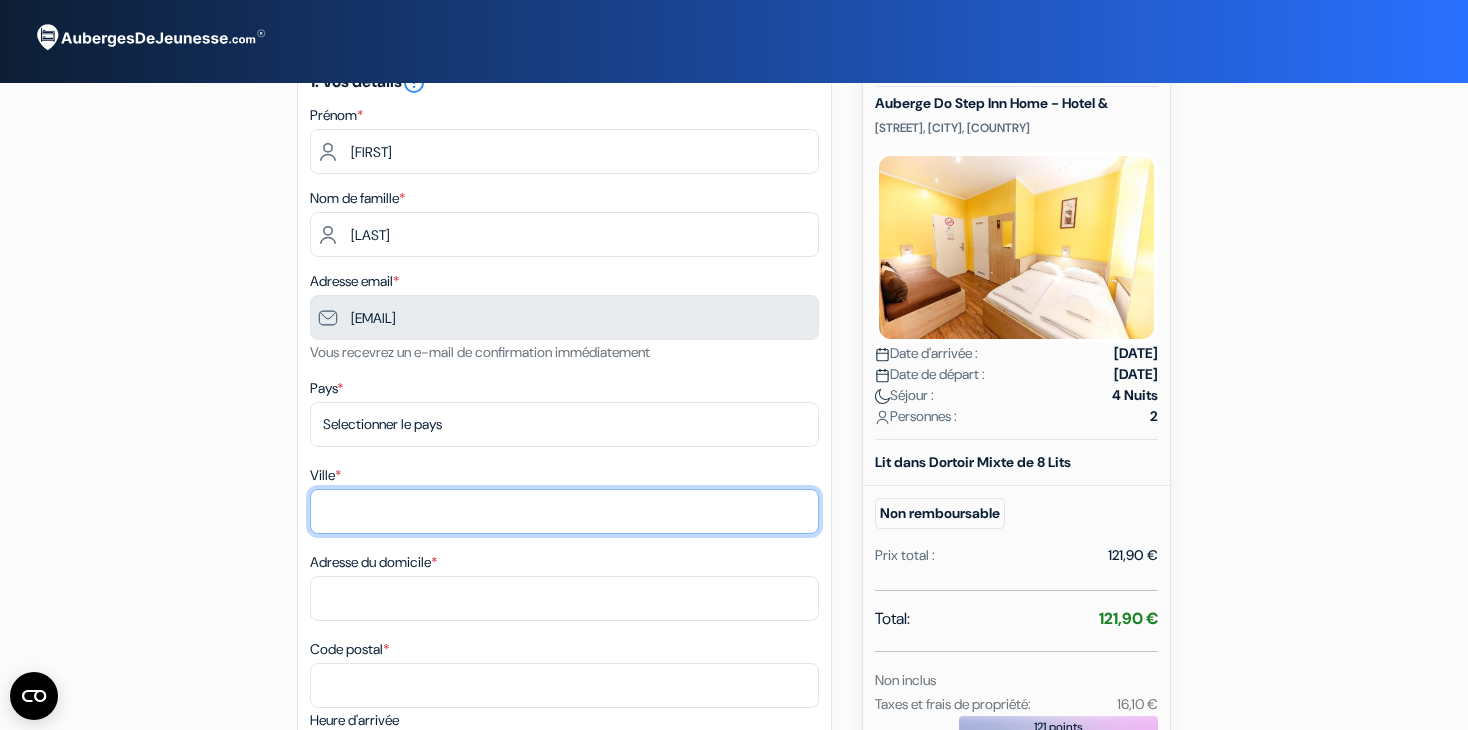 click on "Ville  *" at bounding box center (564, 511) 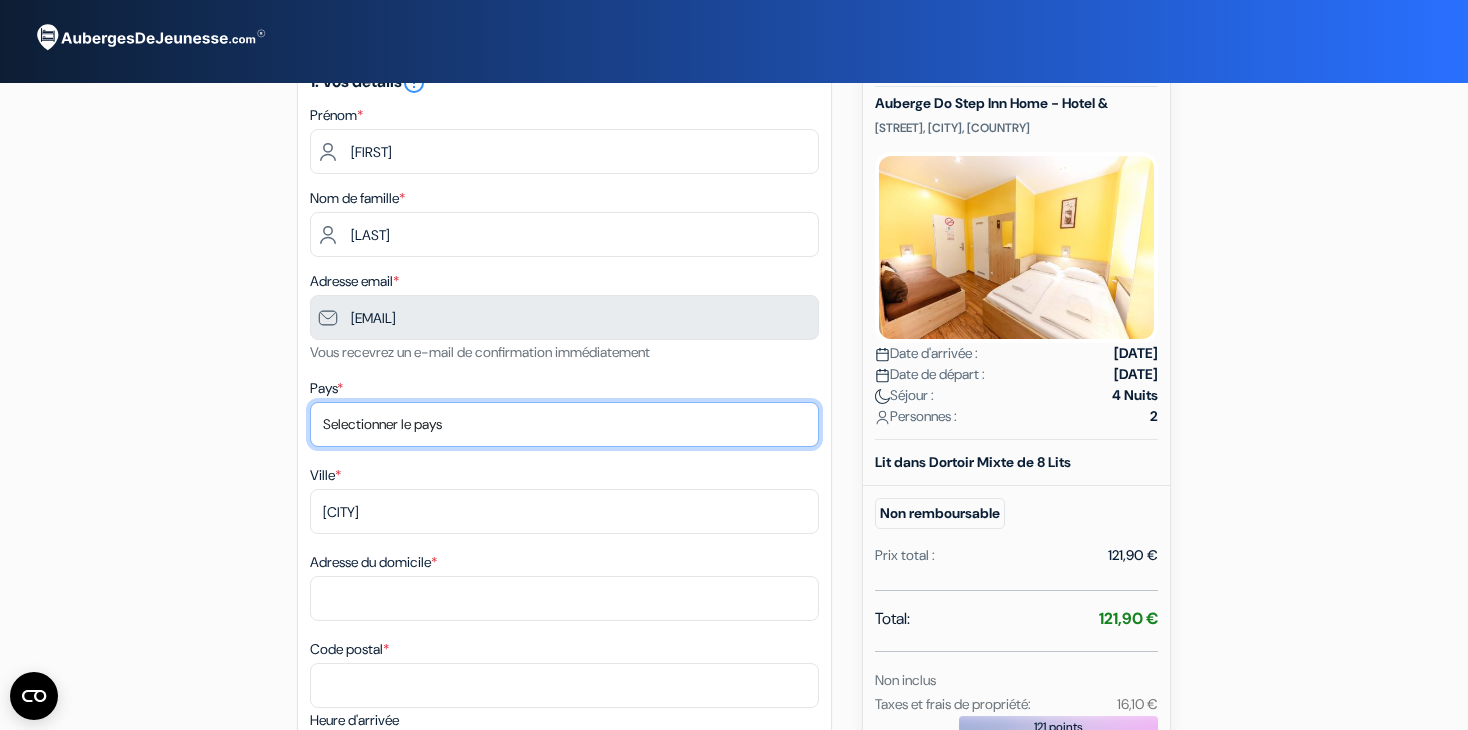 select on "fr" 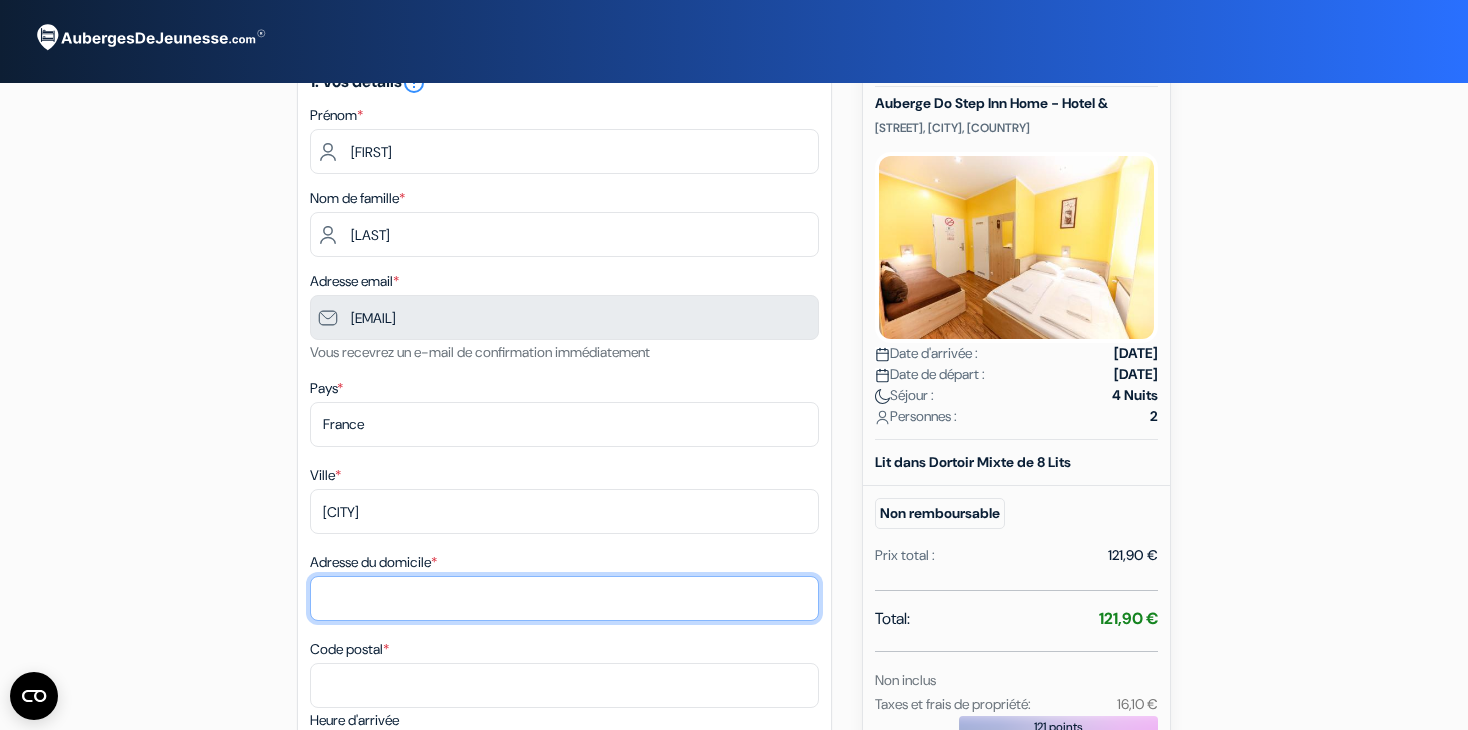 type on "6 Place de l'Église, Quévert, France" 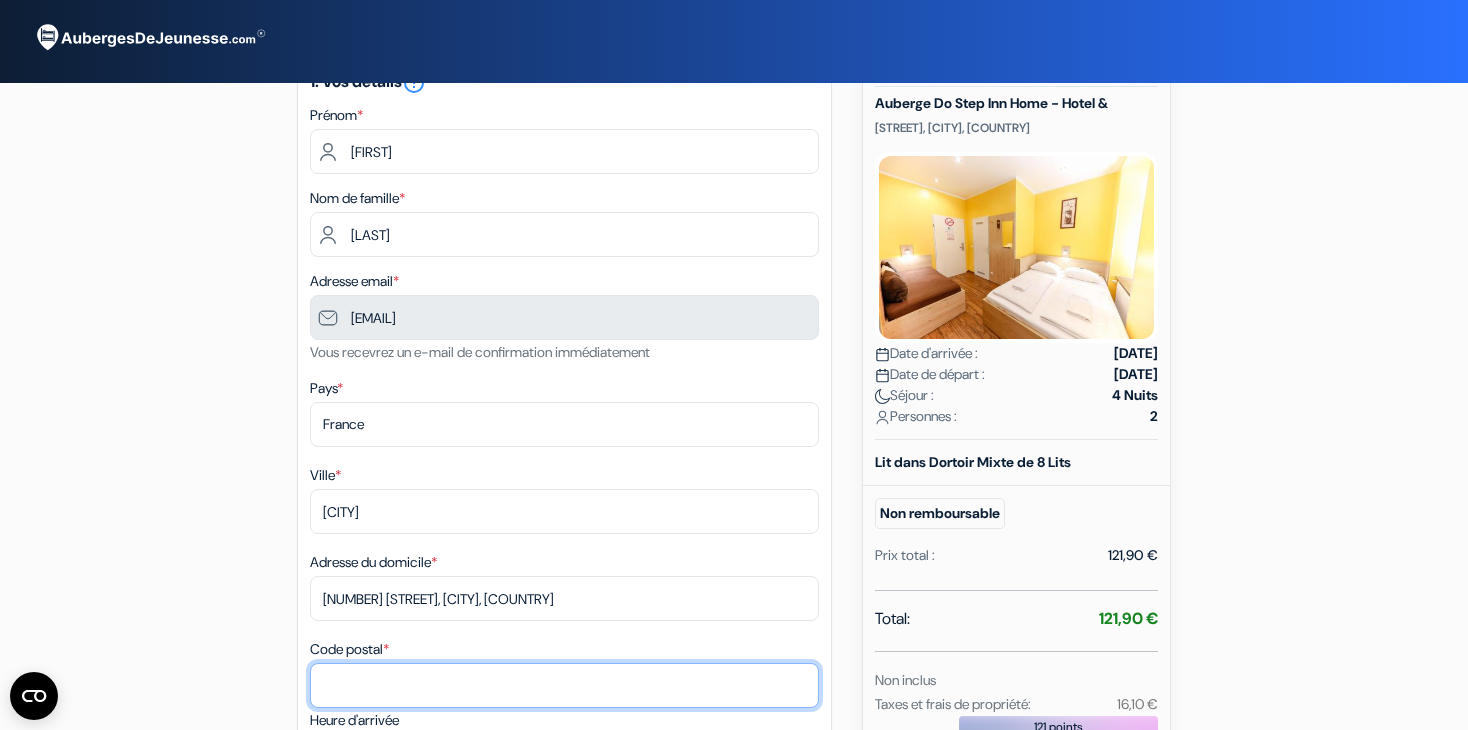 type on "22100" 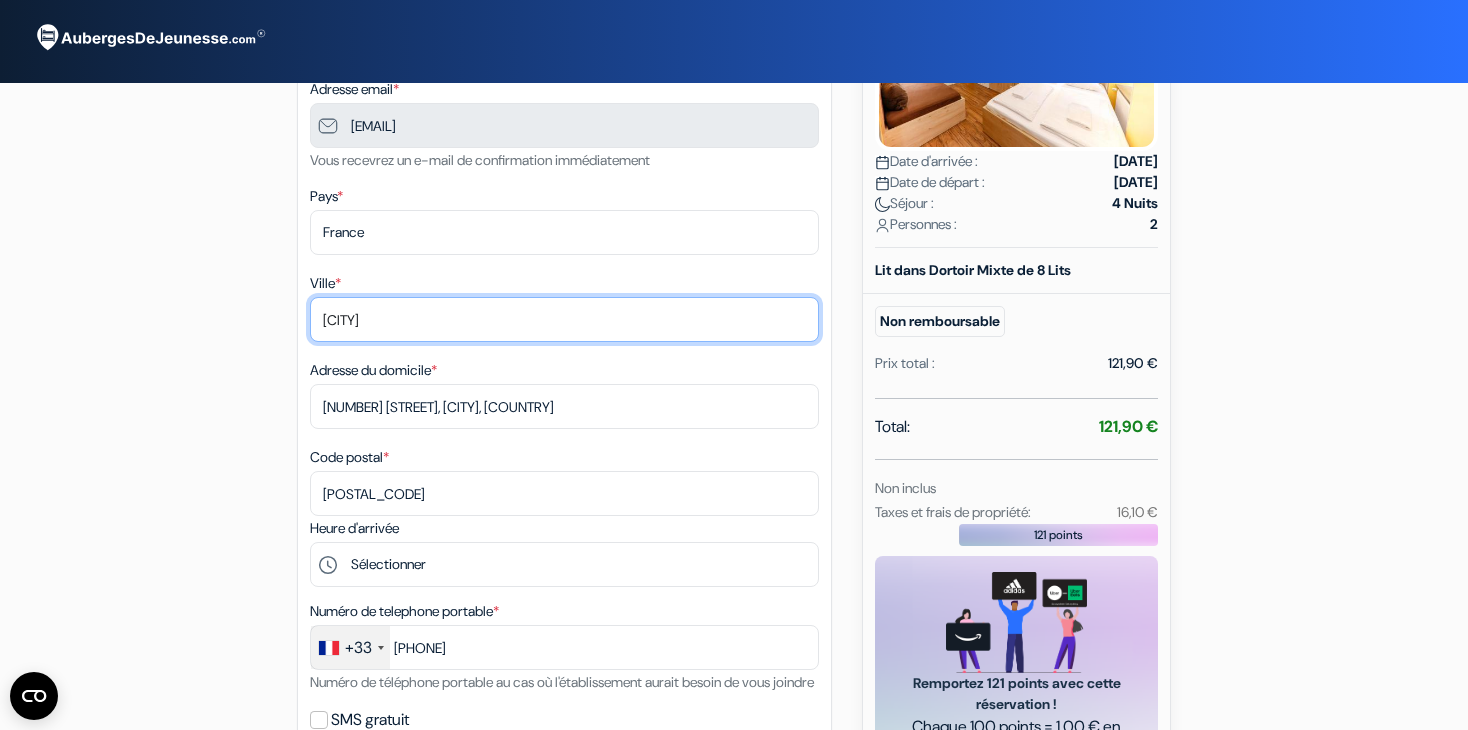 scroll, scrollTop: 267, scrollLeft: 0, axis: vertical 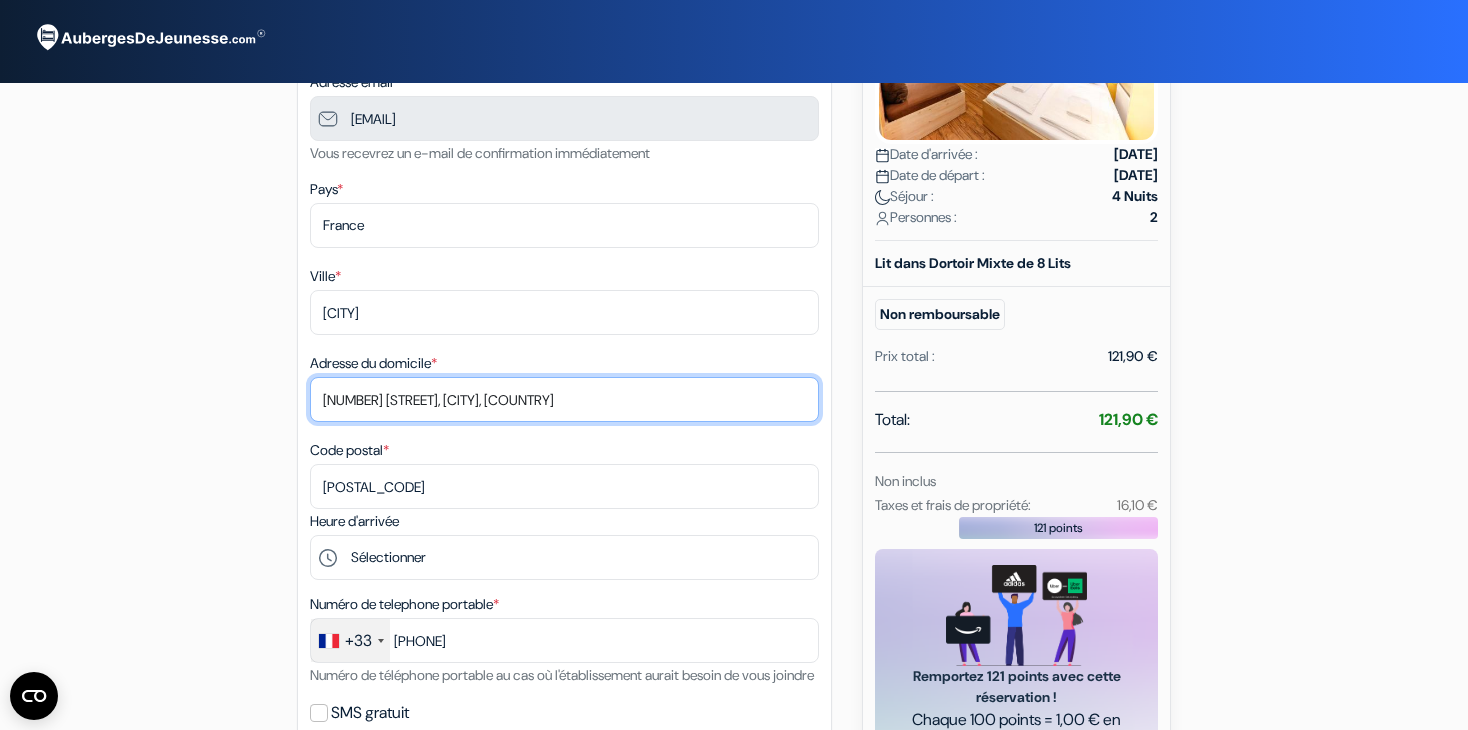 click on "6 Place de l'Église, Quévert, France" at bounding box center [564, 399] 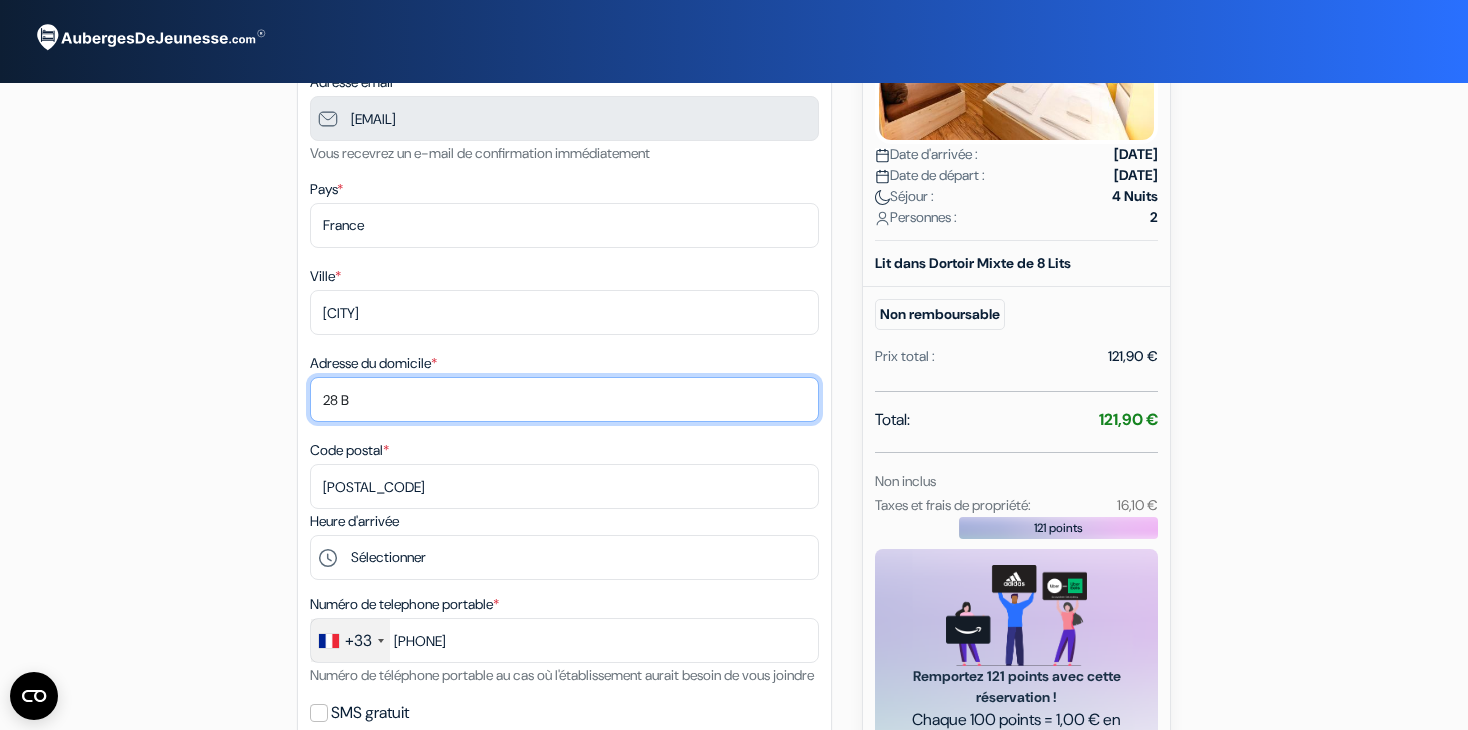 type on "28 B RUE DU PONT DES BRETZ" 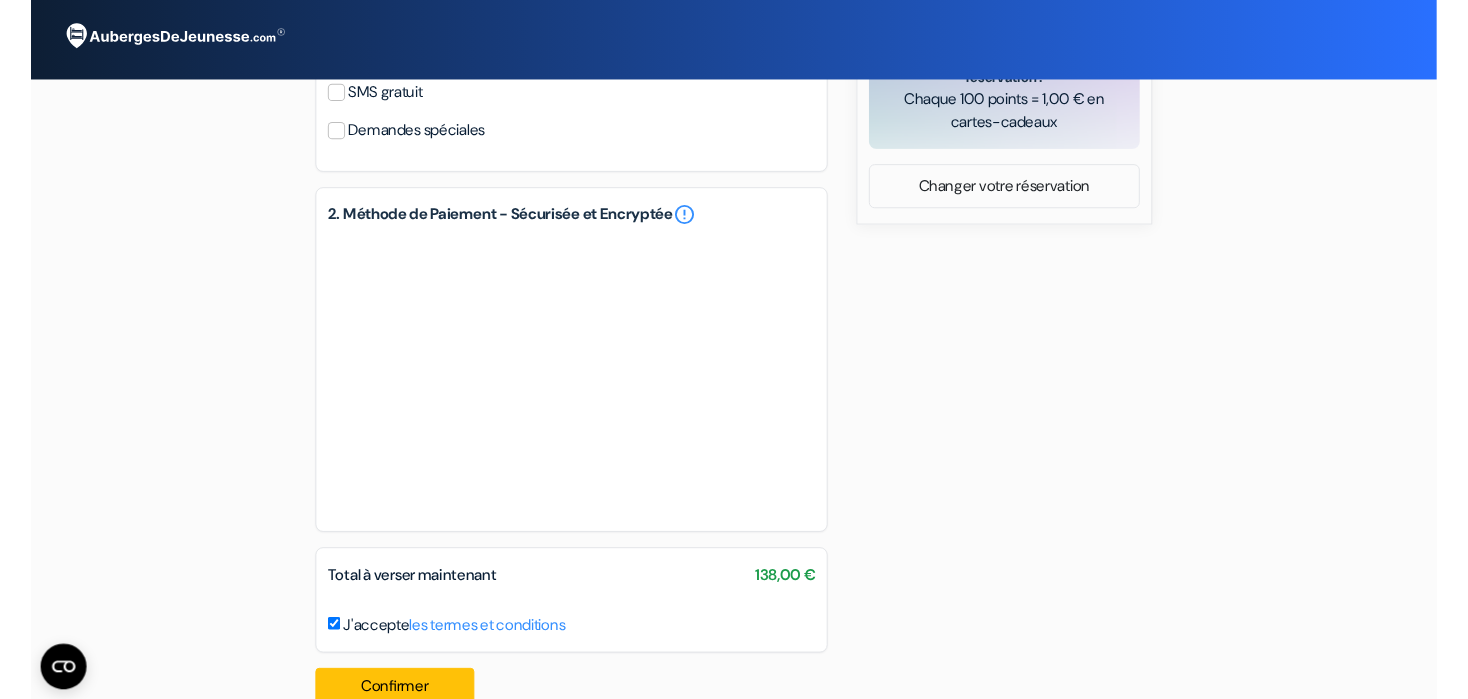 scroll, scrollTop: 950, scrollLeft: 0, axis: vertical 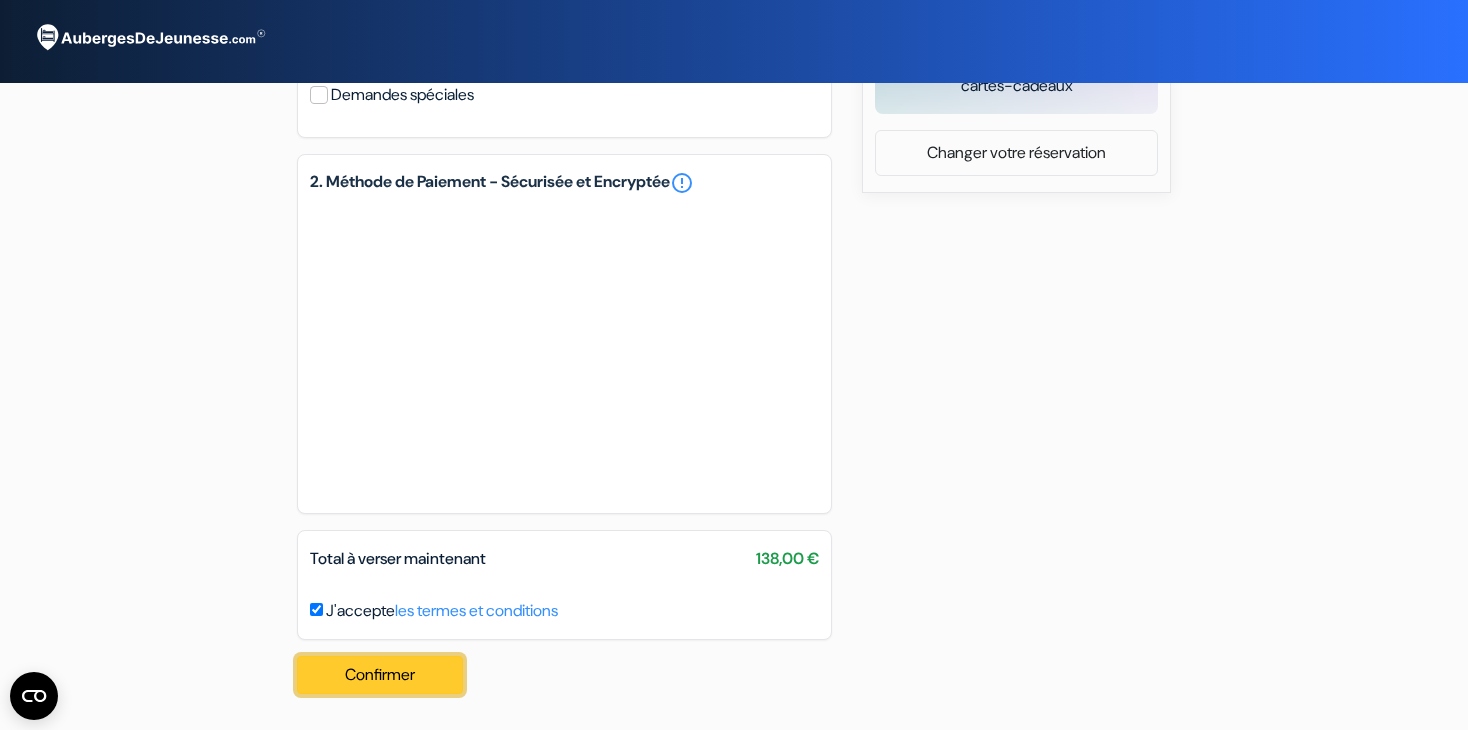 click on "Confirmer
Loading..." at bounding box center [380, 675] 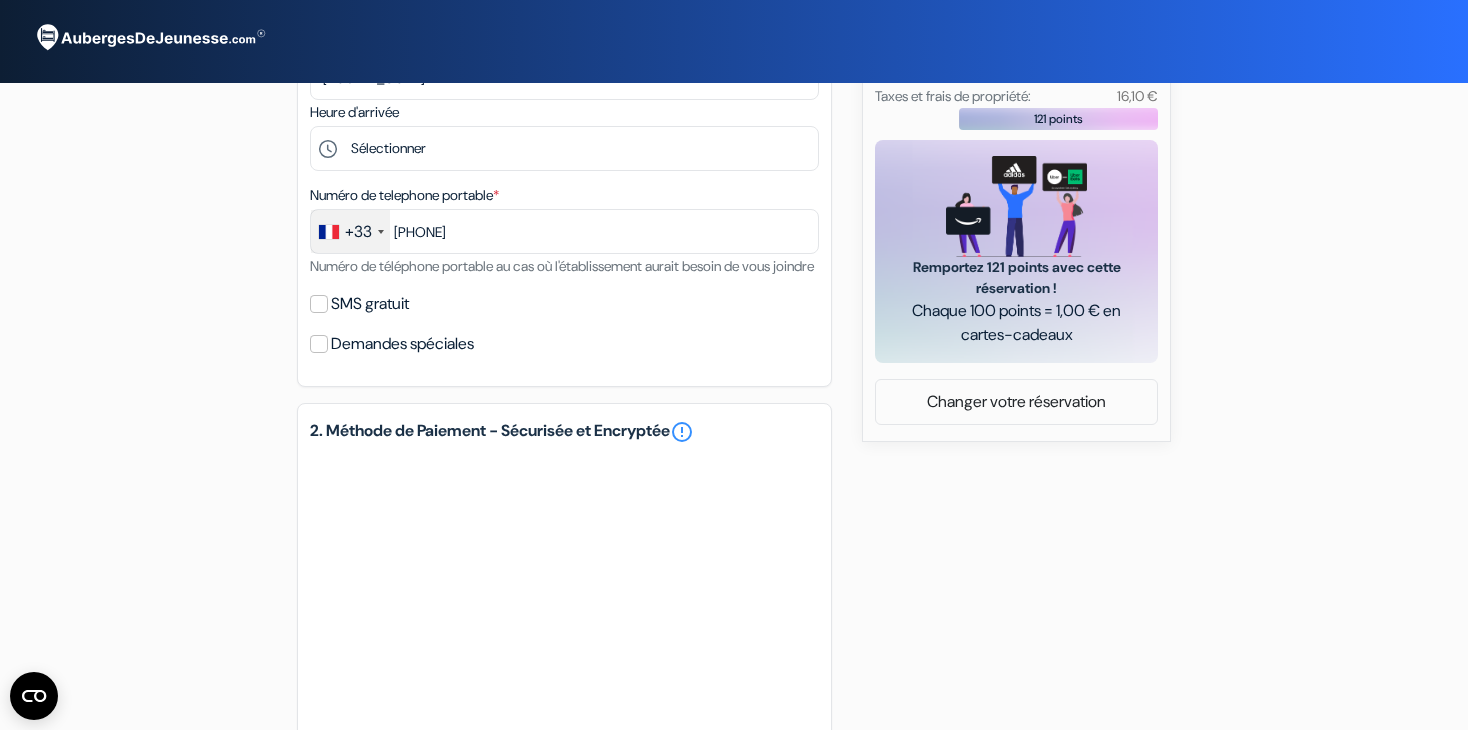 scroll, scrollTop: 950, scrollLeft: 0, axis: vertical 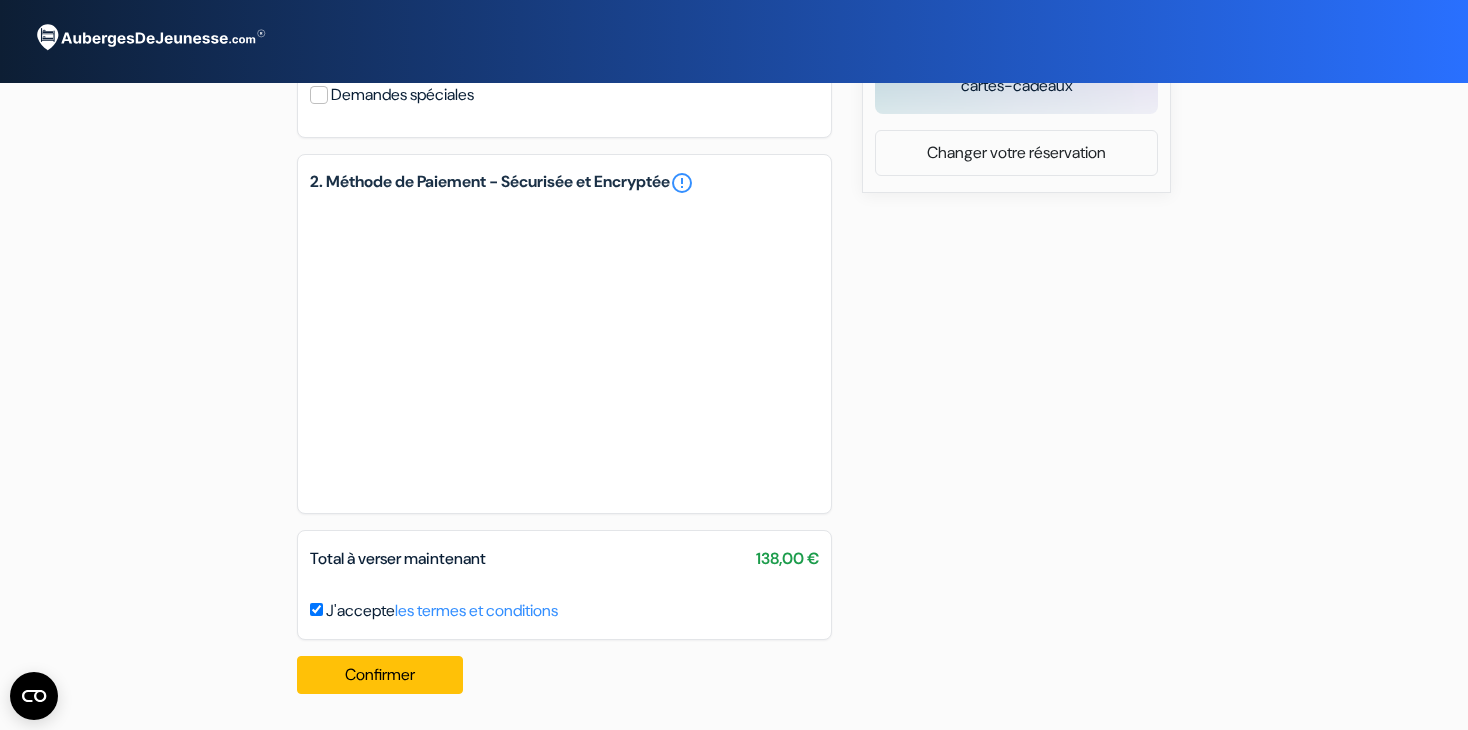 click at bounding box center (149, 38) 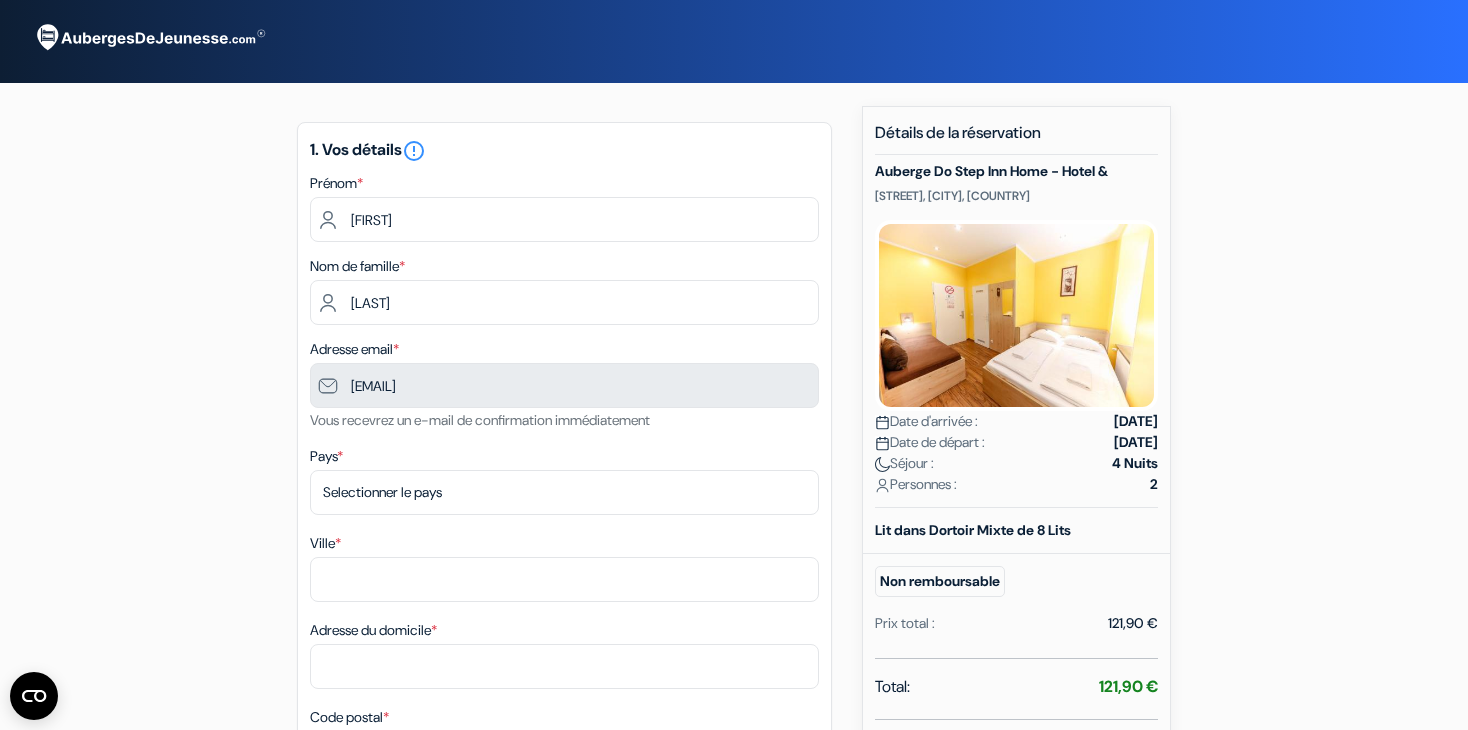 scroll, scrollTop: 174, scrollLeft: 0, axis: vertical 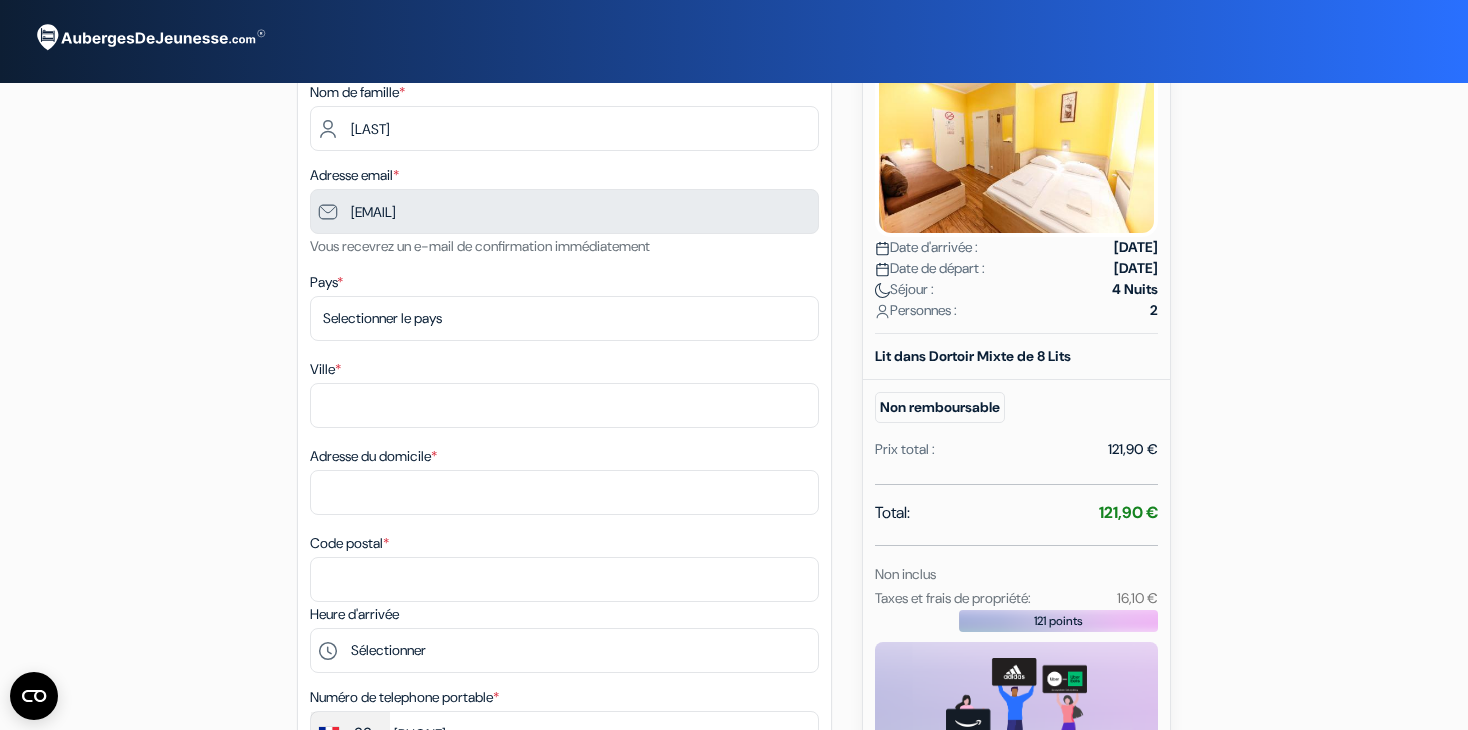 click on "Ville  *" at bounding box center [564, 392] 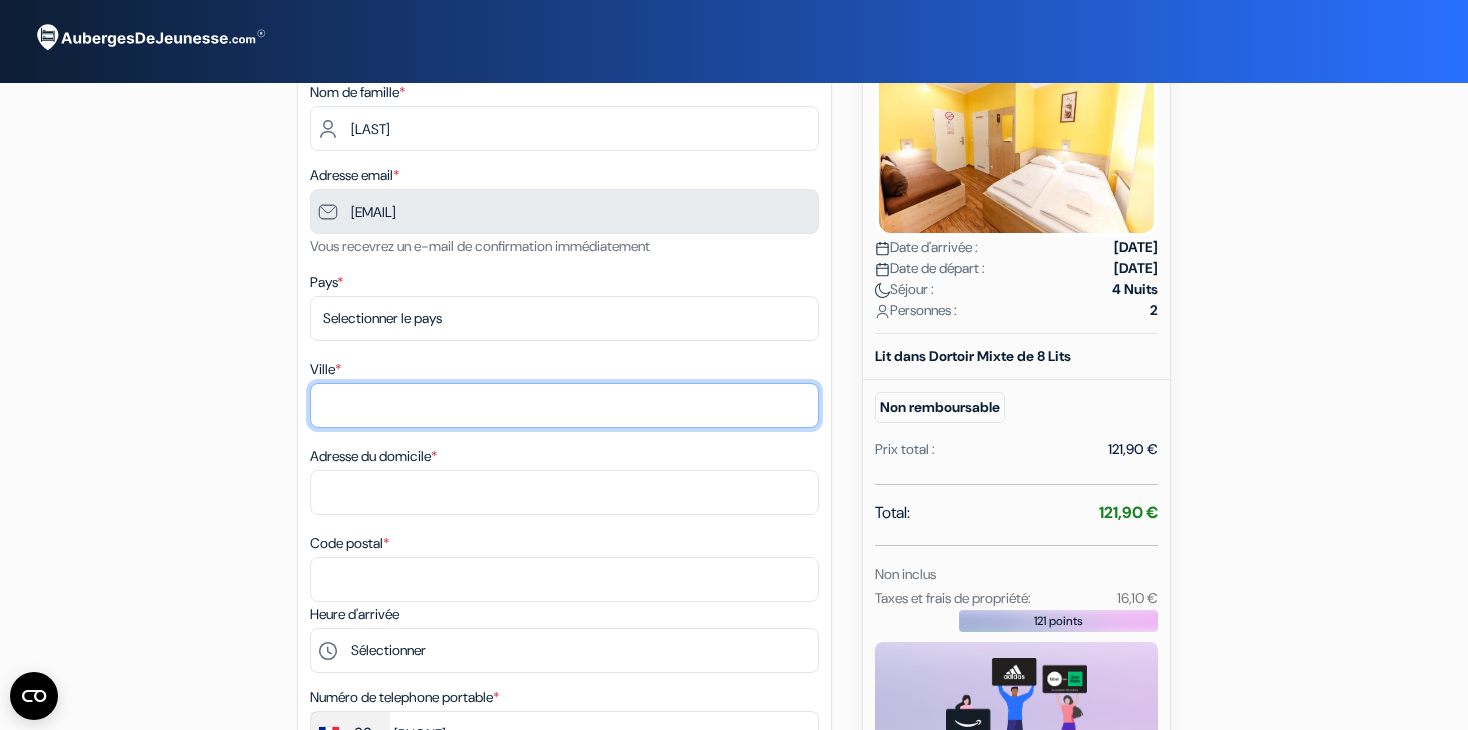 click on "Ville  *" at bounding box center (564, 405) 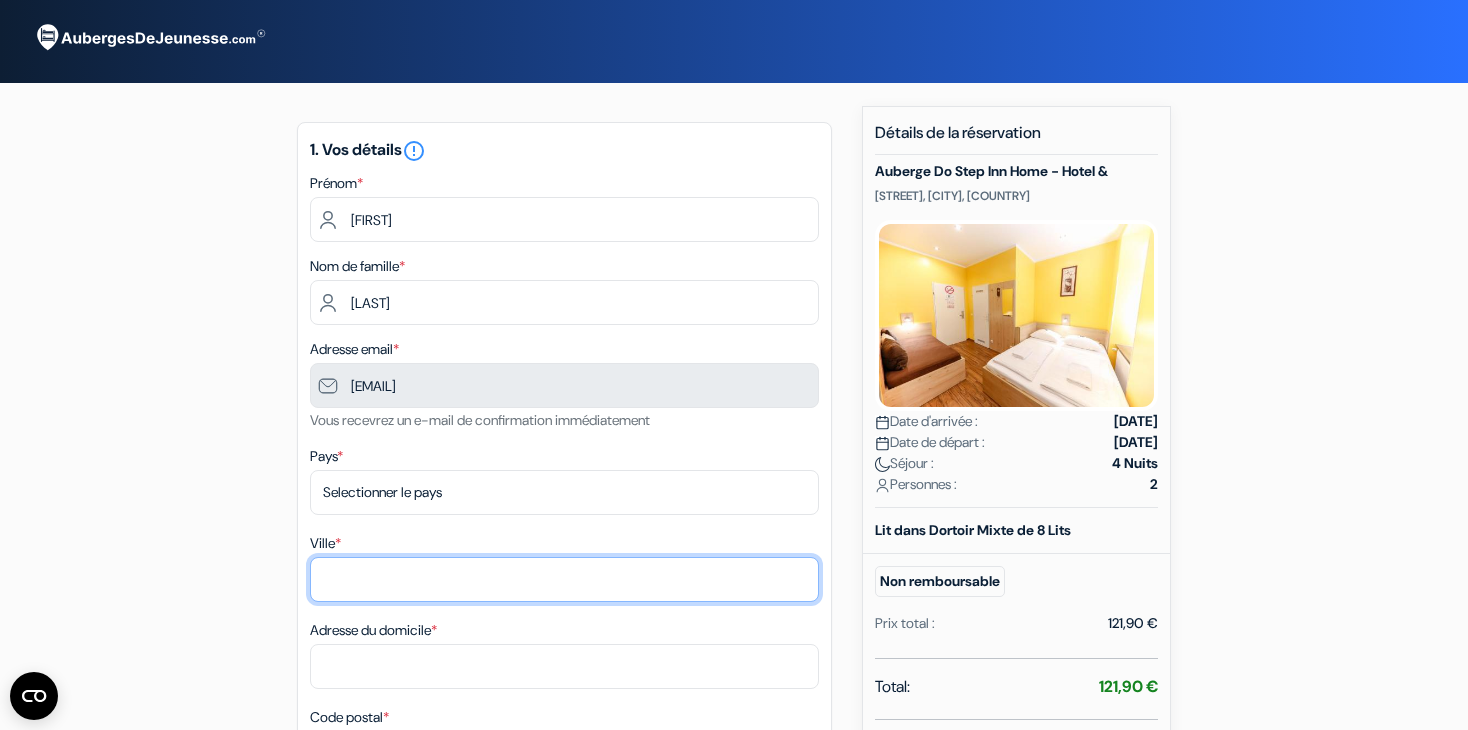 click on "Ville  *" at bounding box center [564, 579] 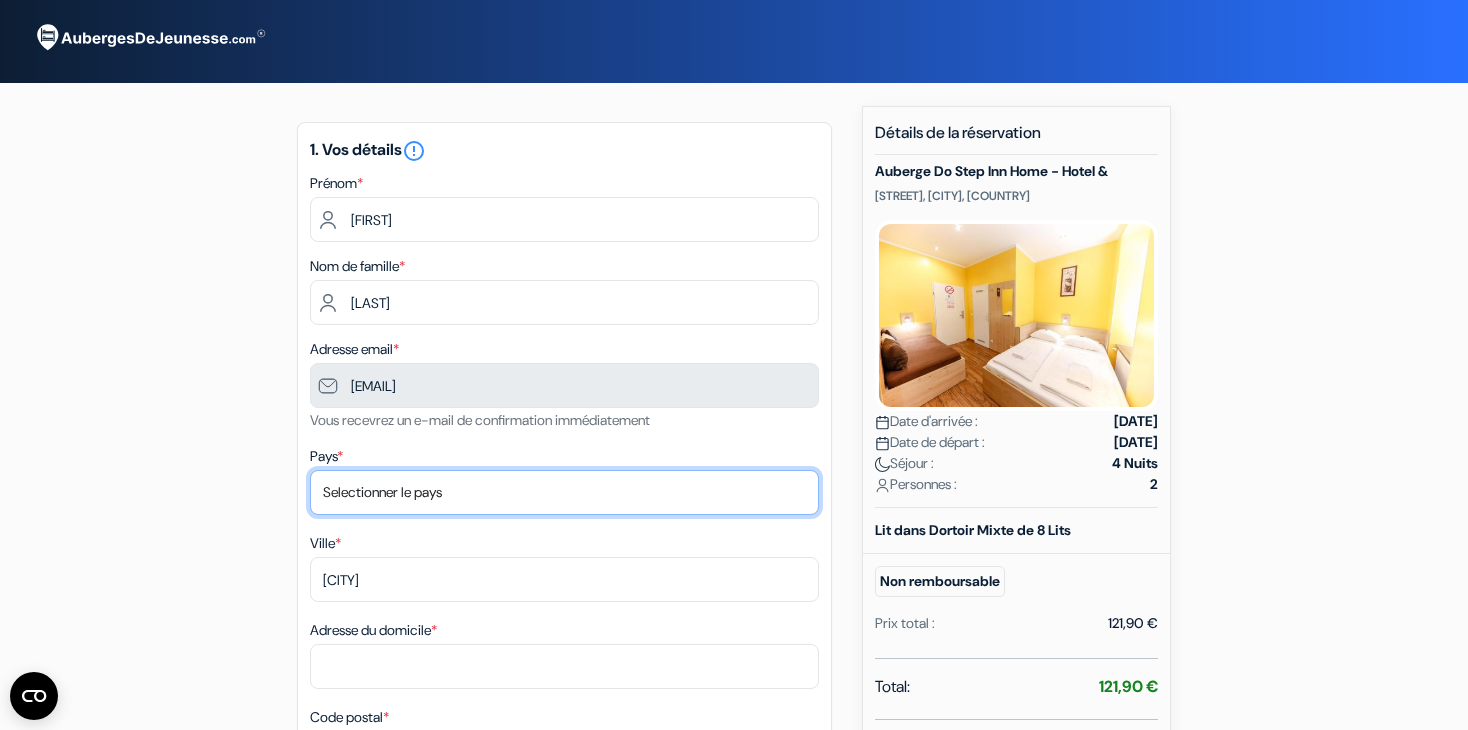 select on "fr" 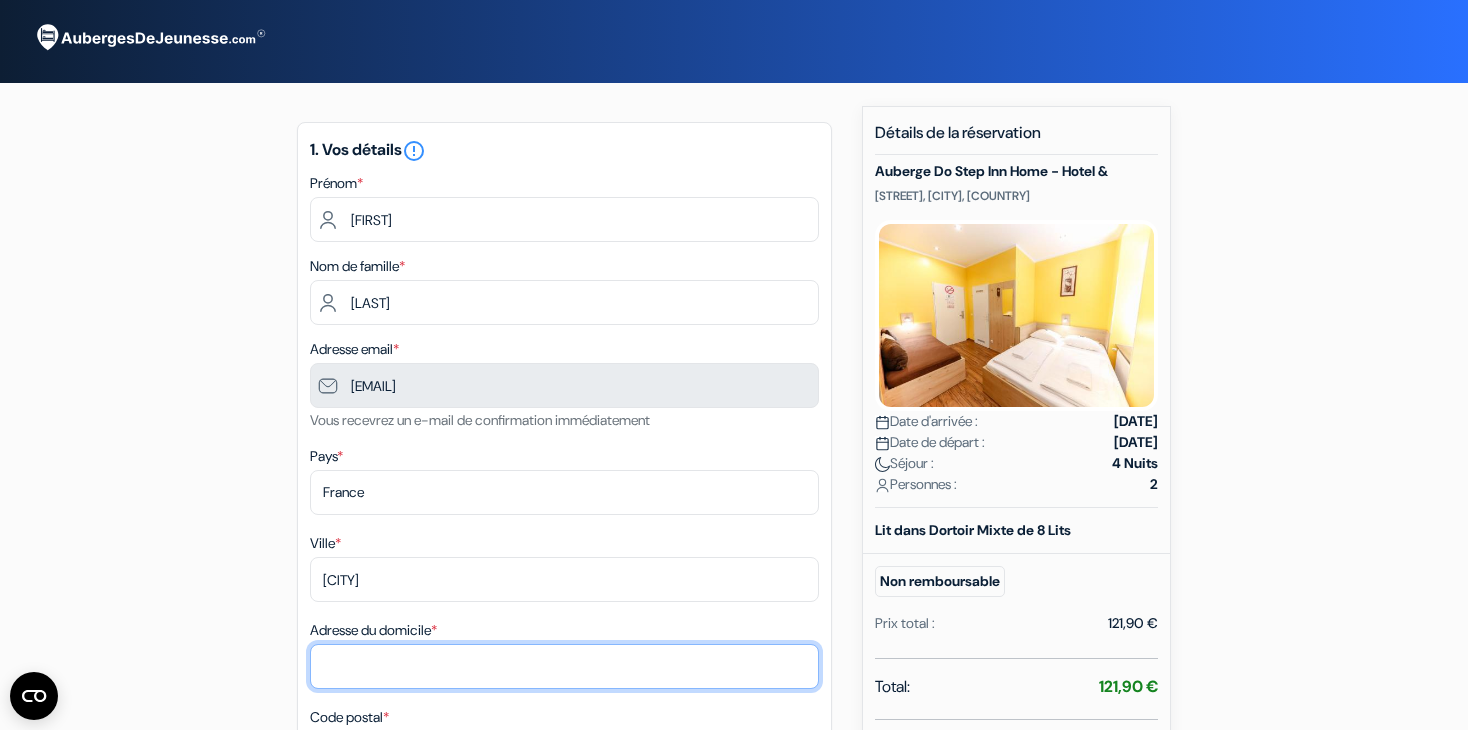 type on "28 B RUE DU PONT DES BRETZ" 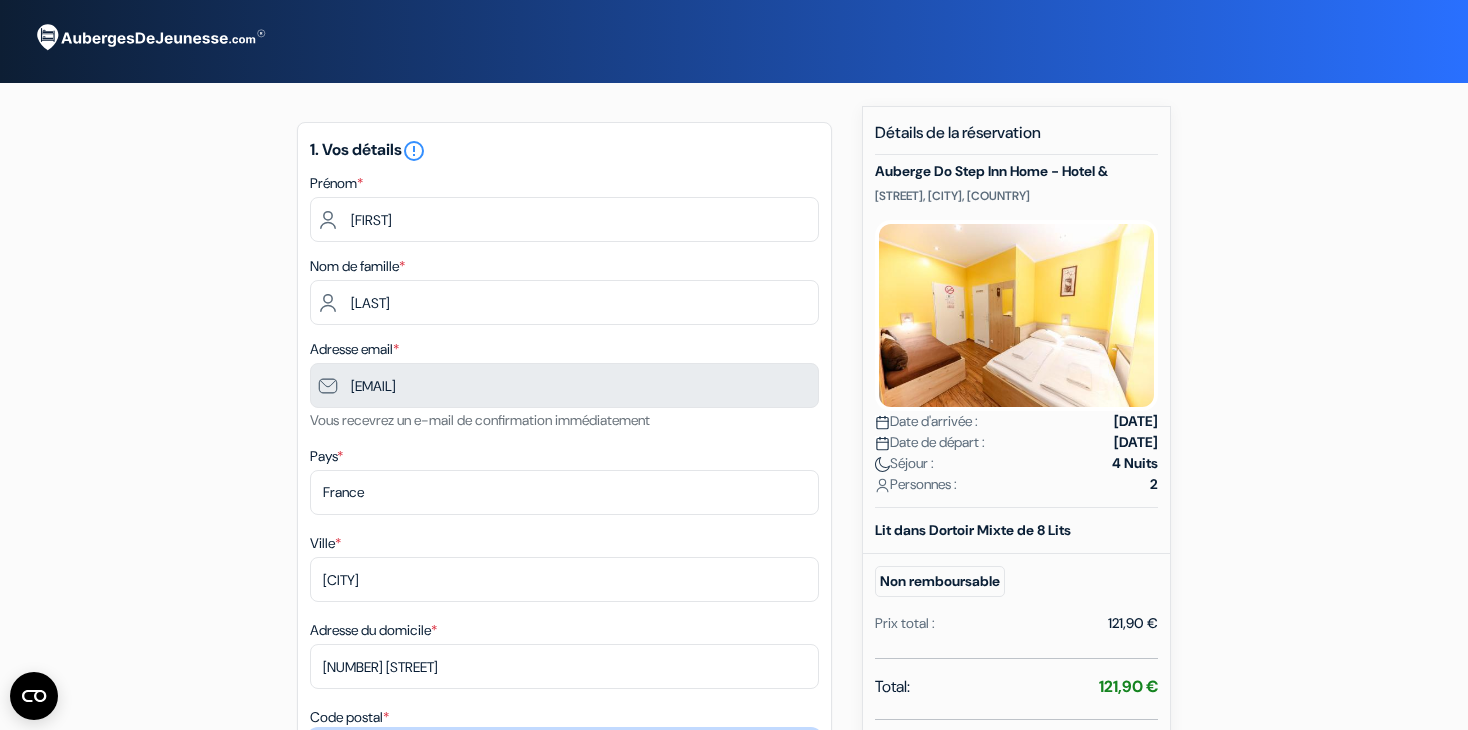 type on "22100" 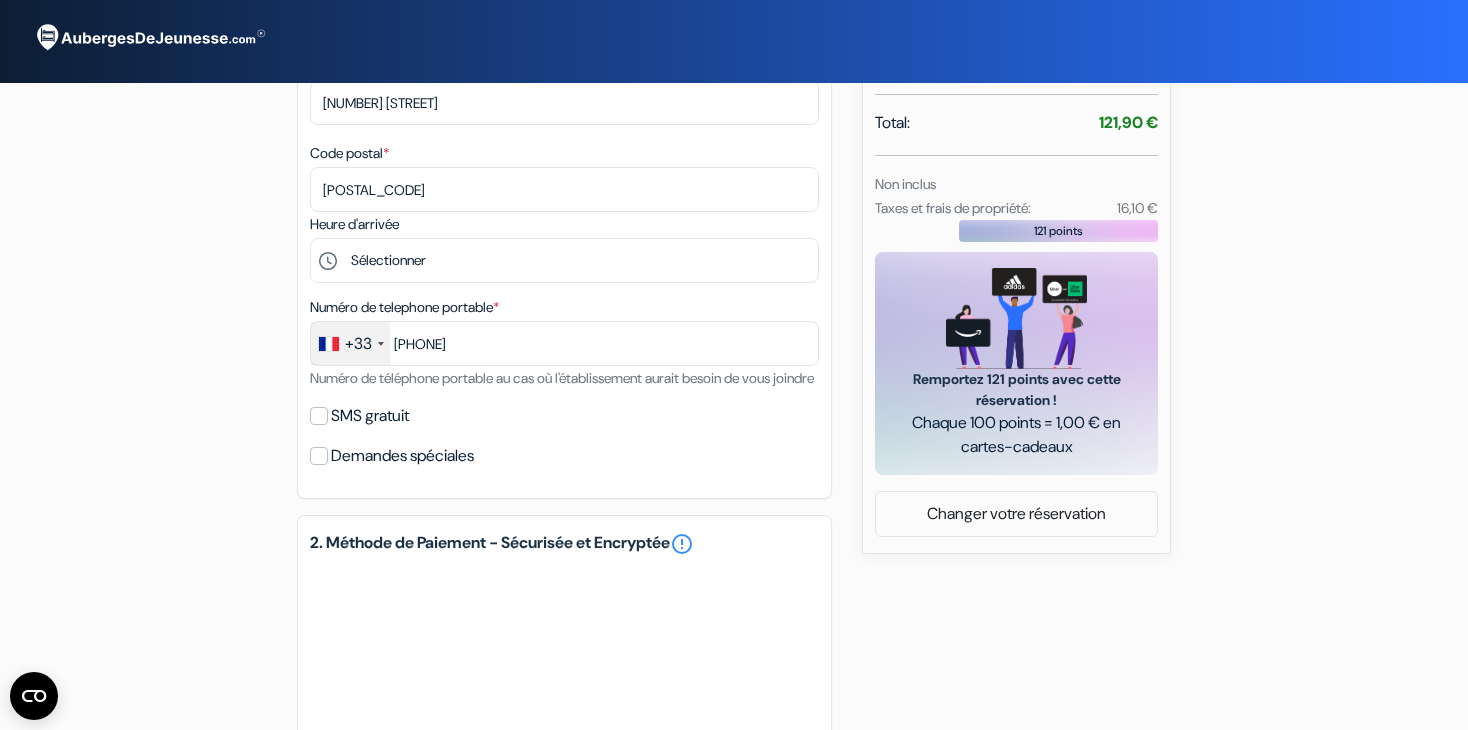 scroll, scrollTop: 564, scrollLeft: 0, axis: vertical 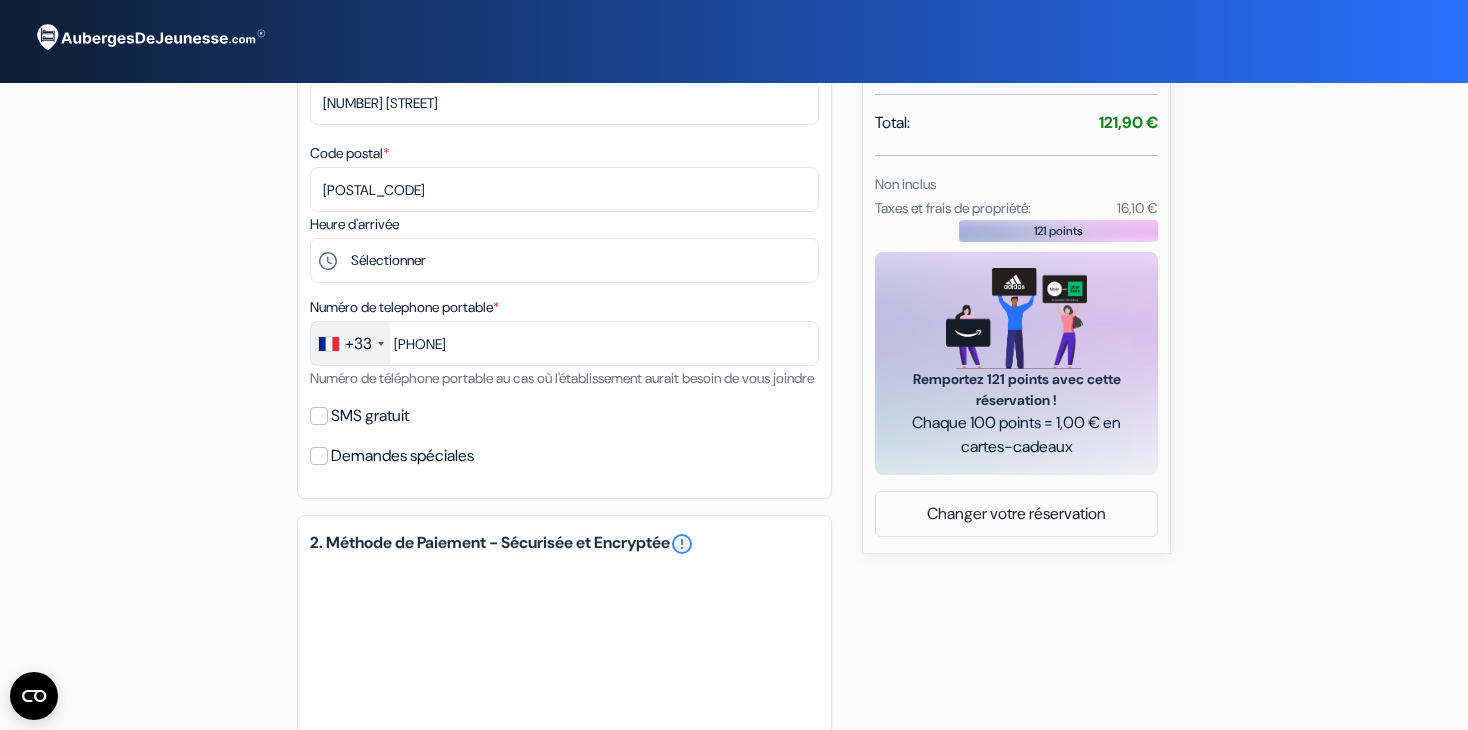 click on "SMS gratuit" at bounding box center [564, 416] 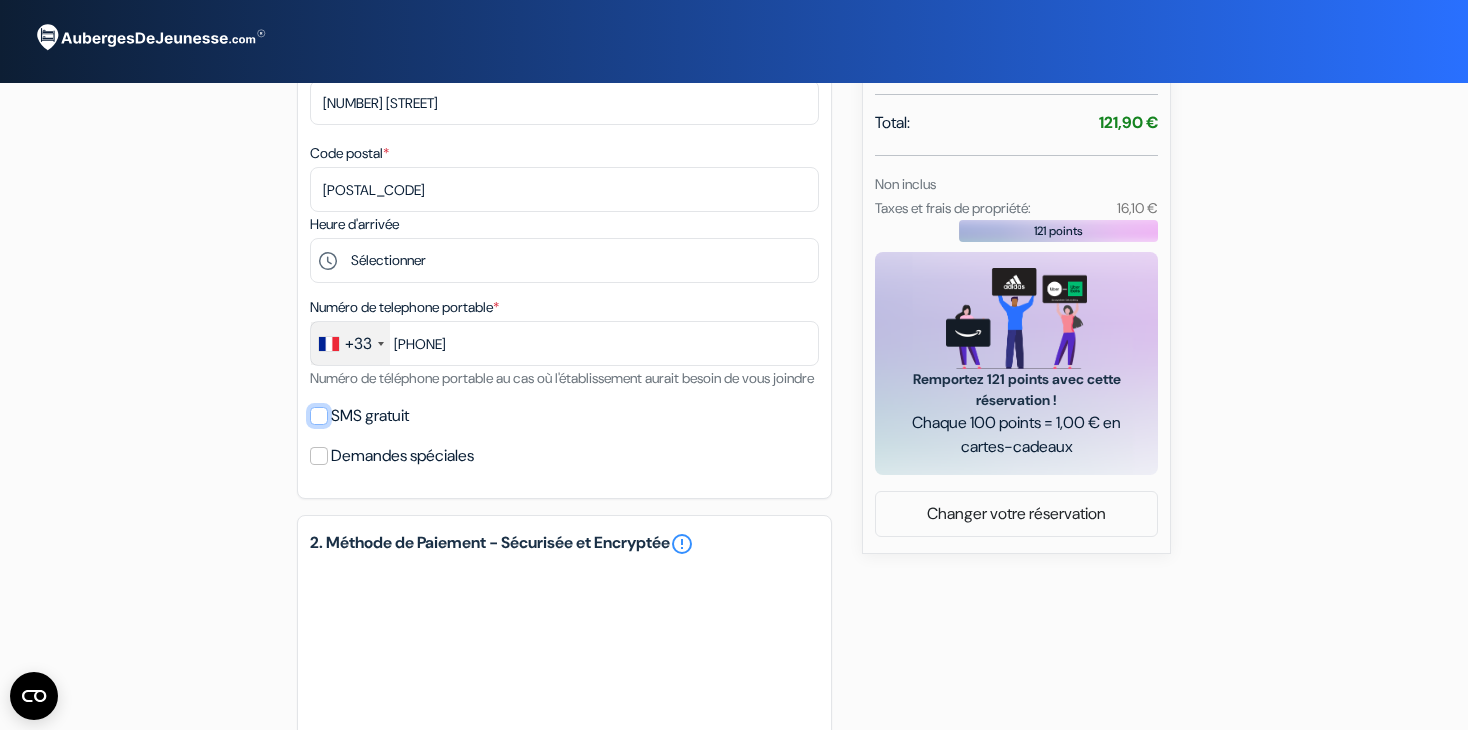 click on "SMS gratuit" at bounding box center [319, 416] 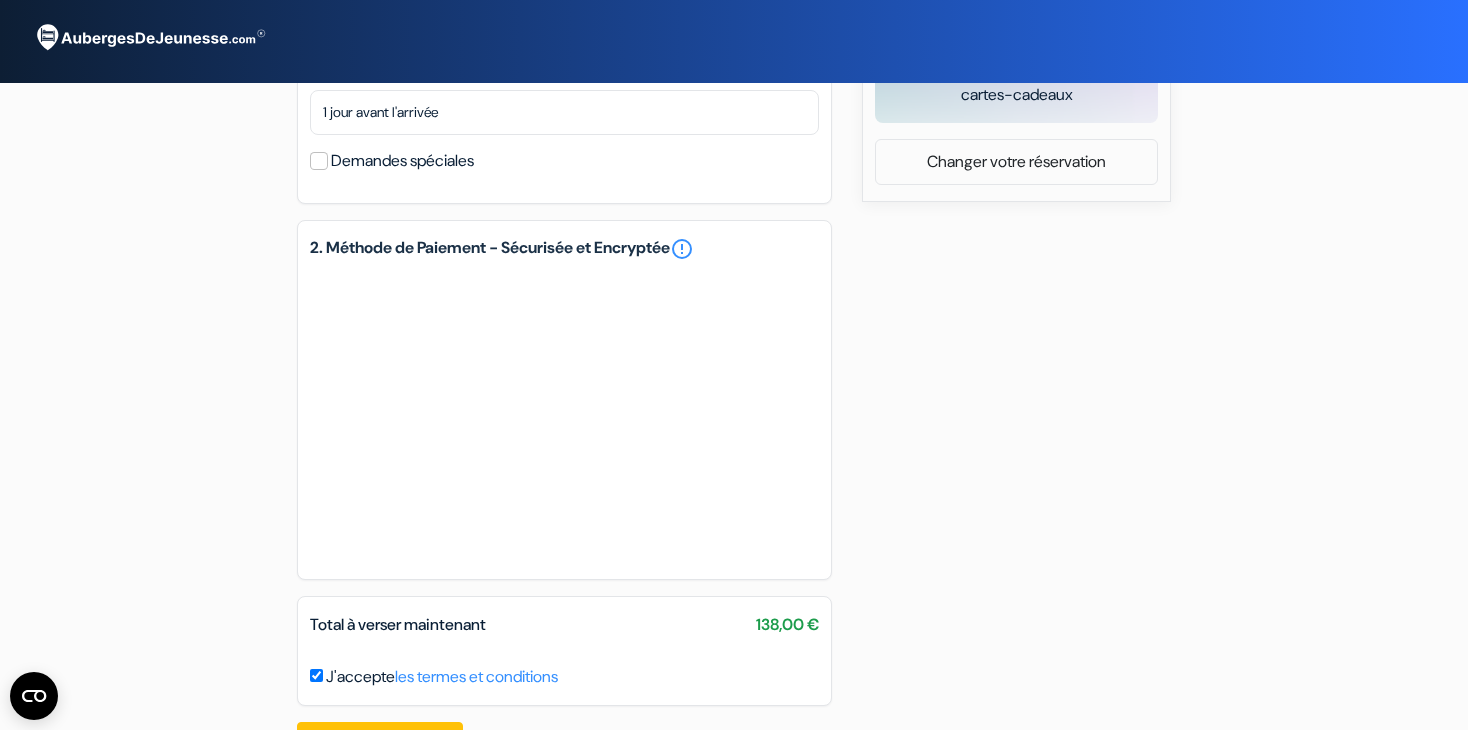 scroll, scrollTop: 1007, scrollLeft: 0, axis: vertical 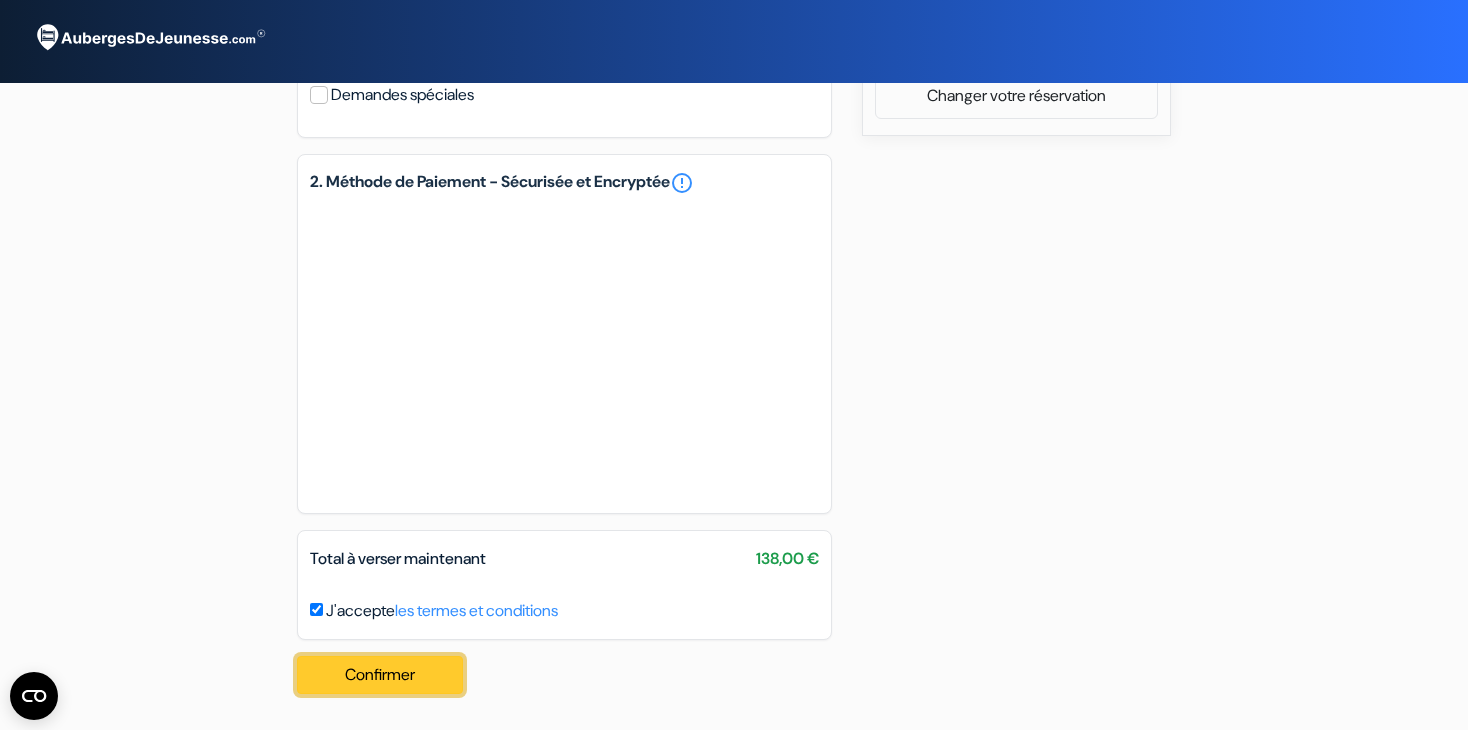 click on "Confirmer
Loading..." at bounding box center (380, 675) 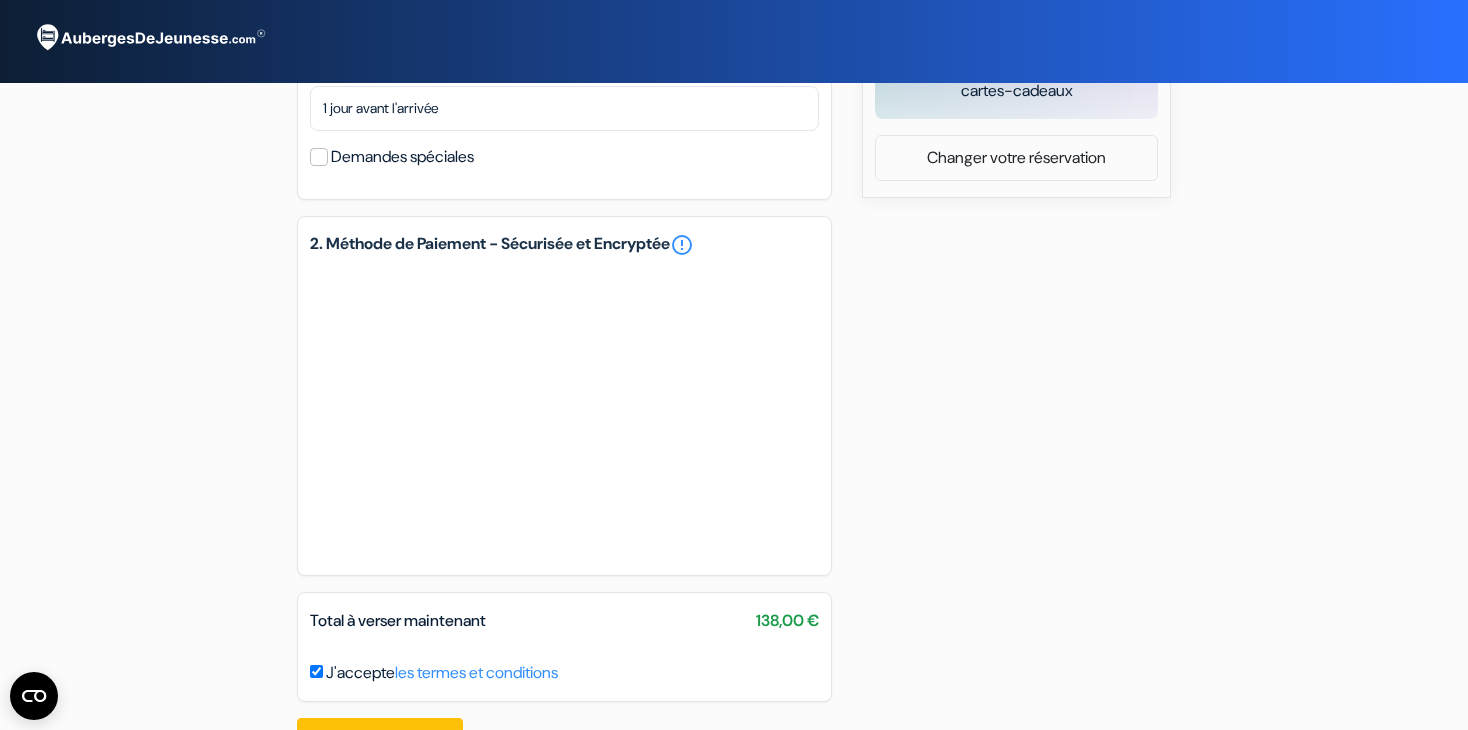 scroll, scrollTop: 1007, scrollLeft: 0, axis: vertical 